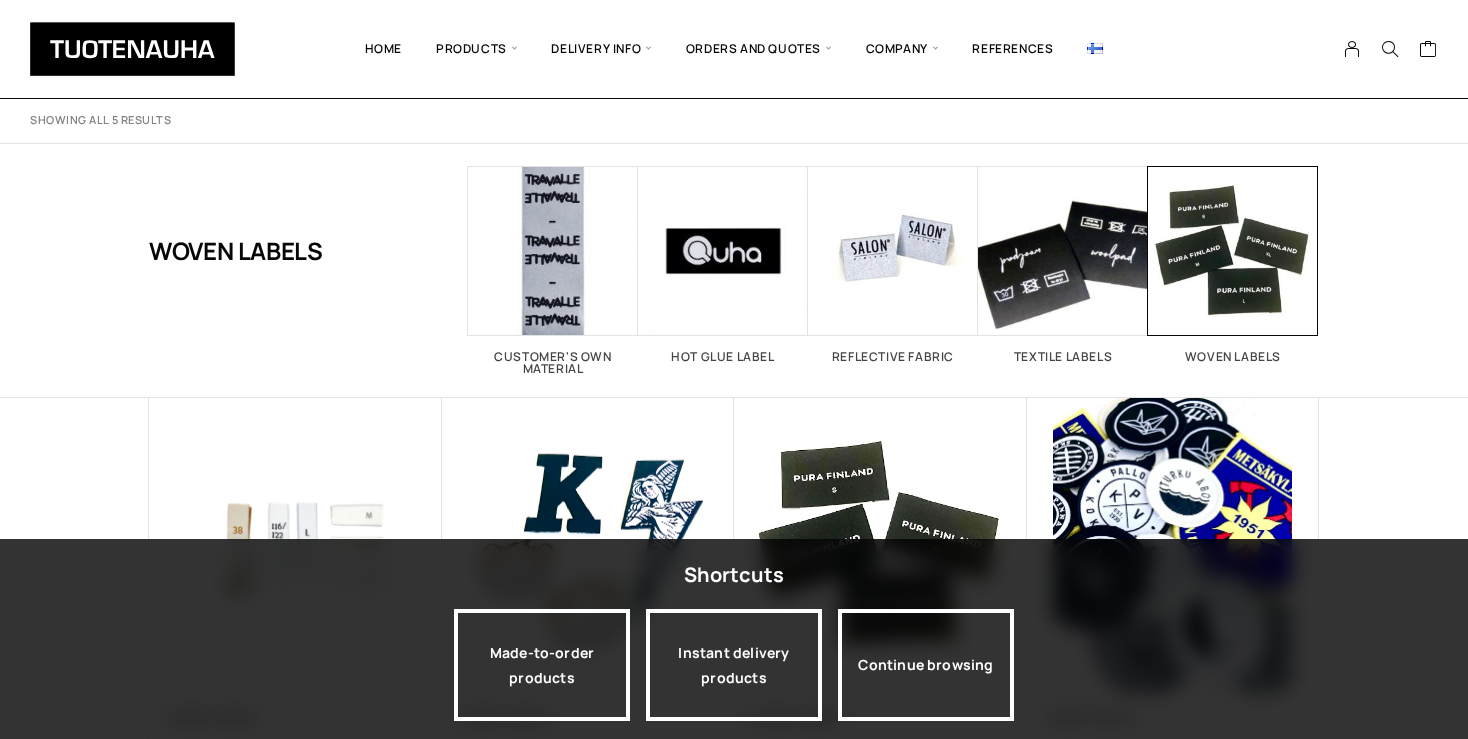 scroll, scrollTop: 0, scrollLeft: 0, axis: both 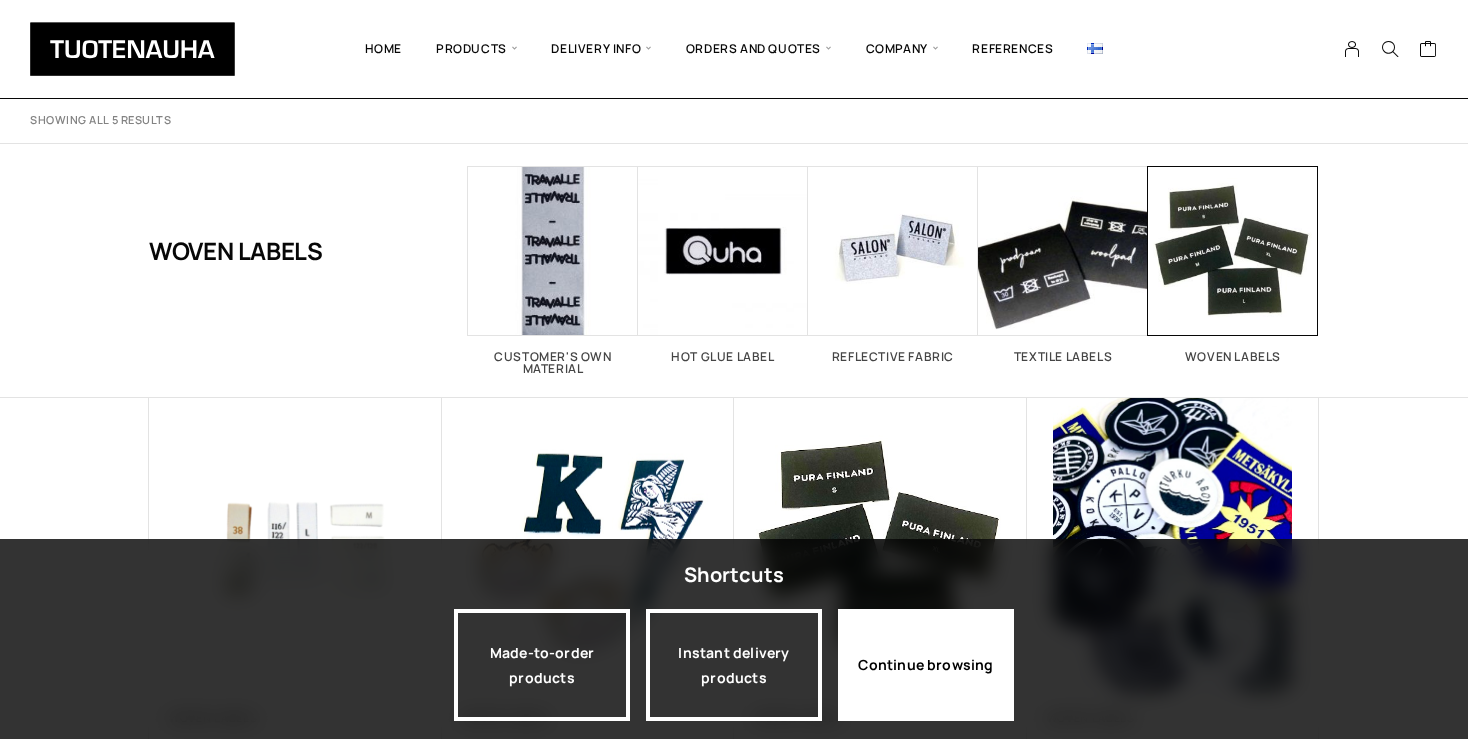 click on "Continue browsing" at bounding box center [926, 665] 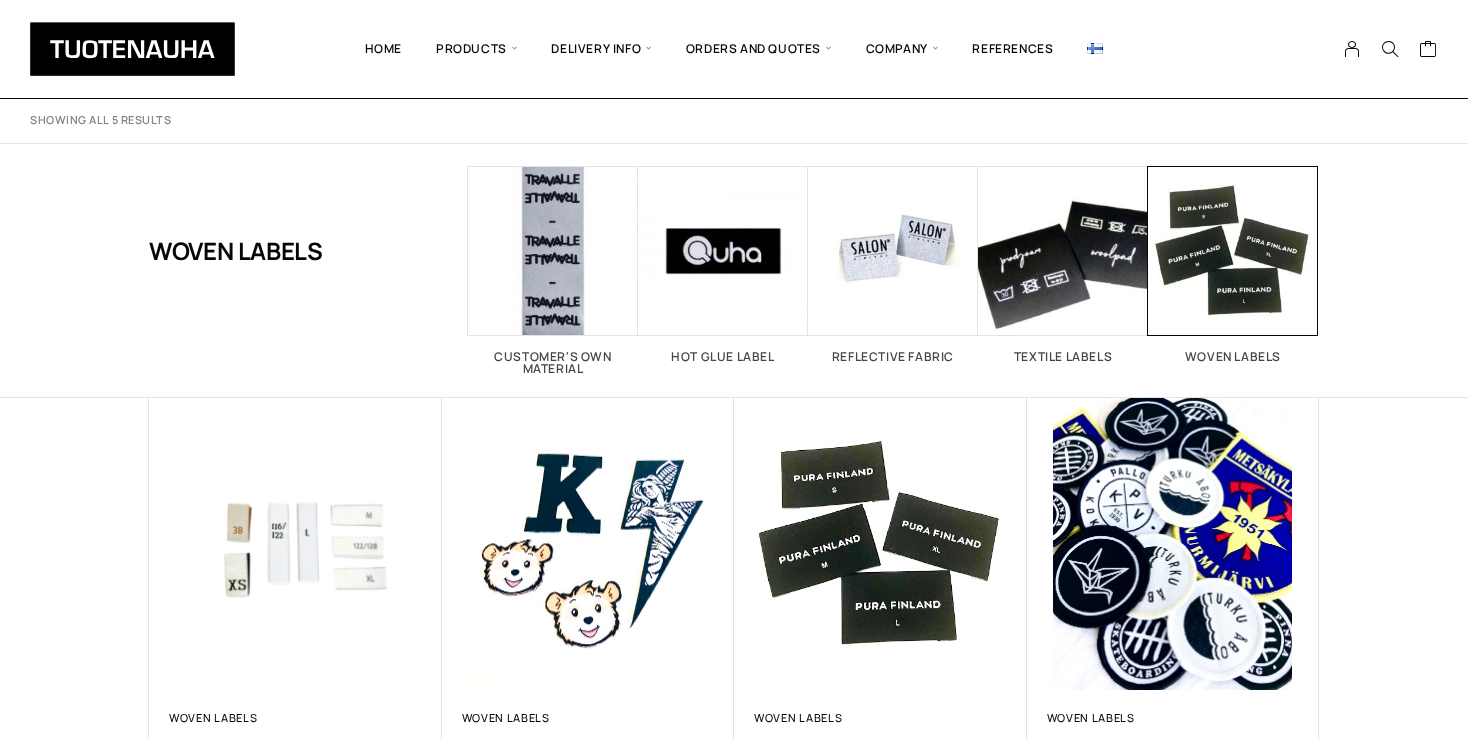click on "Showing all 5 results
Sort by popularity
Sort by latest
Sort by price: low to high
Sort by price: high to low
Sort by title: A to Z
Sort by title: Z to A
Sort by SKU: low to high
Sort by SKU: high to low
Sort by stock quantity: low to high
Sort by stock quantity: high to low
Sort by title: A to Z Sort by popularity Sort by latest Sort by price: low to high Sort by price: high to low Sort by title: A to Z Sort by title: Z to A Sort by SKU: low to high Sort by SKU: high to low Sort by stock quantity: low to high Sort by stock quantity: high to low
Filter
Filter
Woven labels
Labels
Customer's own material  1
Hot glue label  1
Reflective fabric  1
Textile labels  17
5" at bounding box center [734, 658] 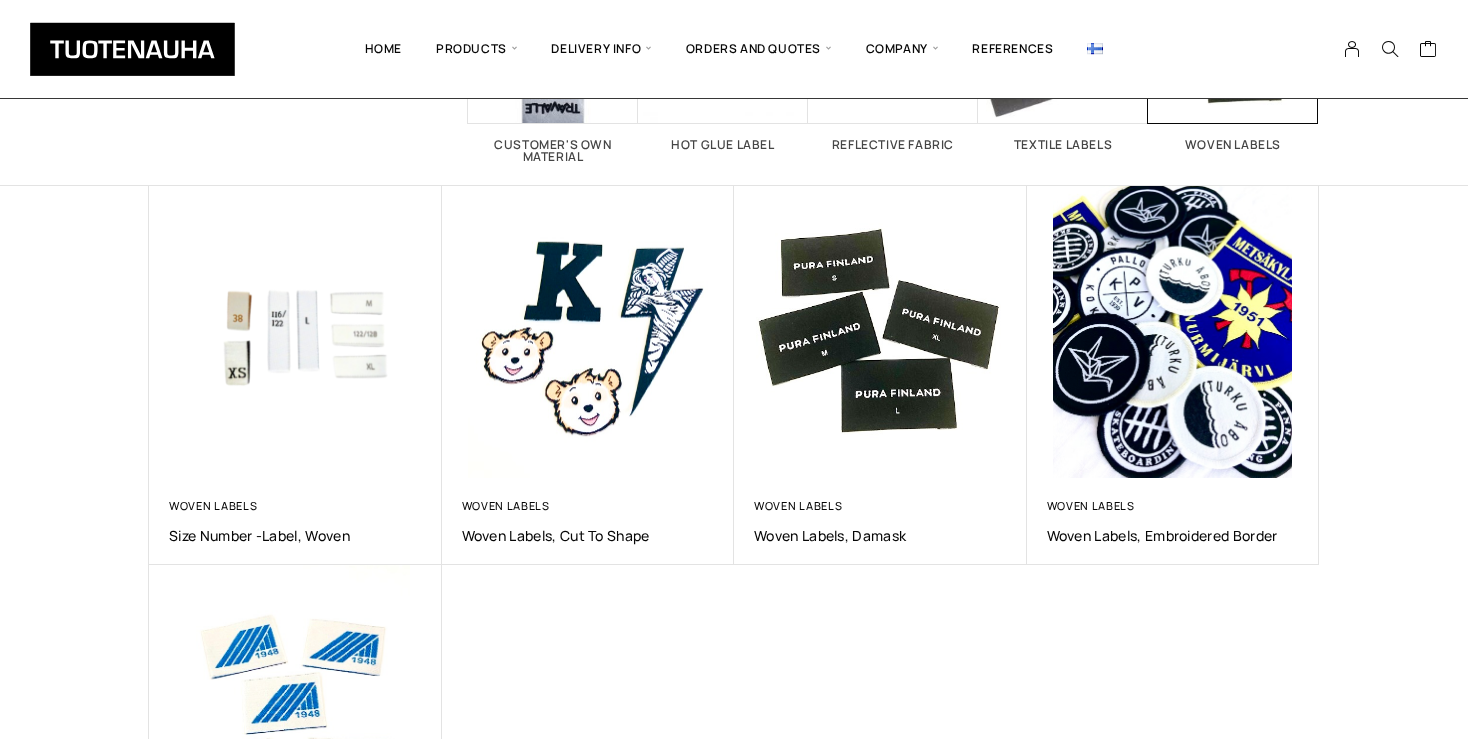 scroll, scrollTop: 220, scrollLeft: 0, axis: vertical 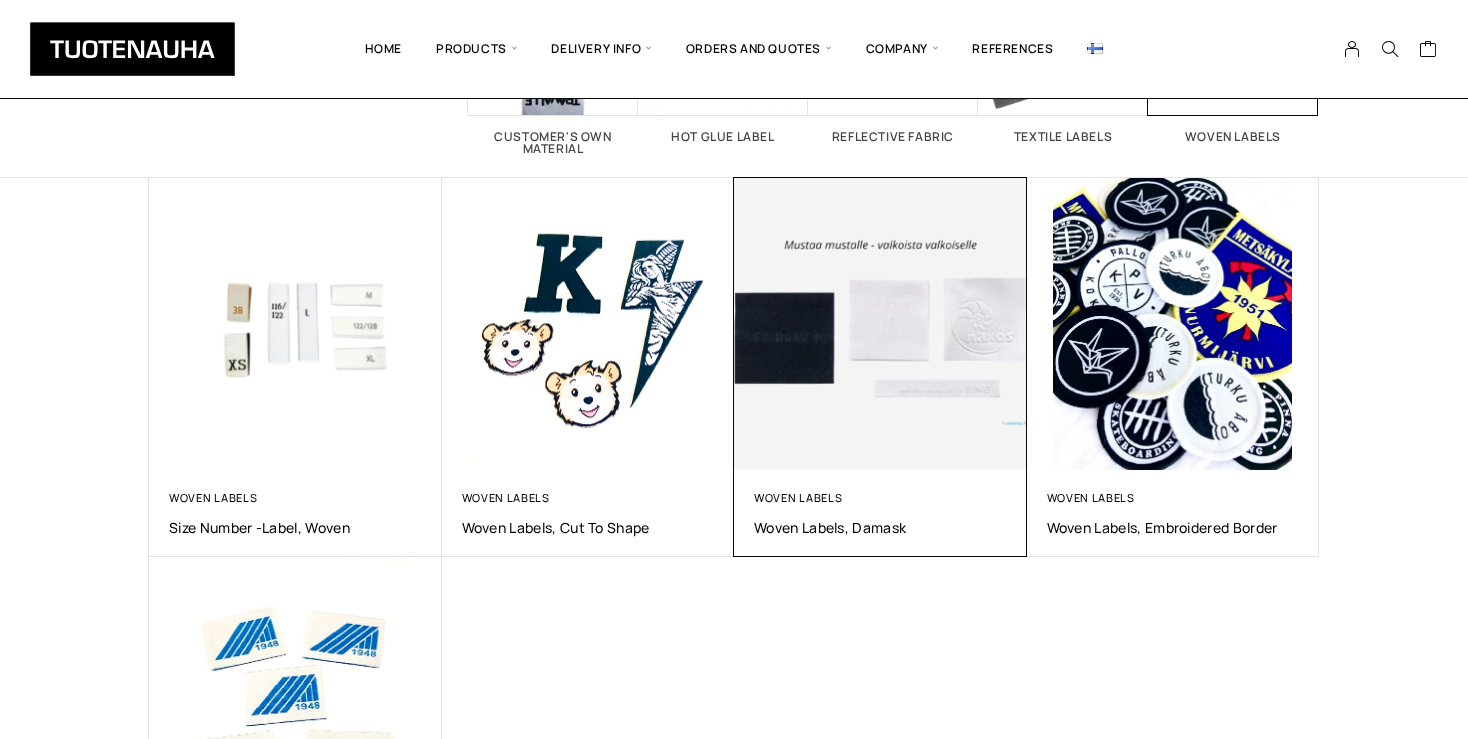 click at bounding box center (880, 323) 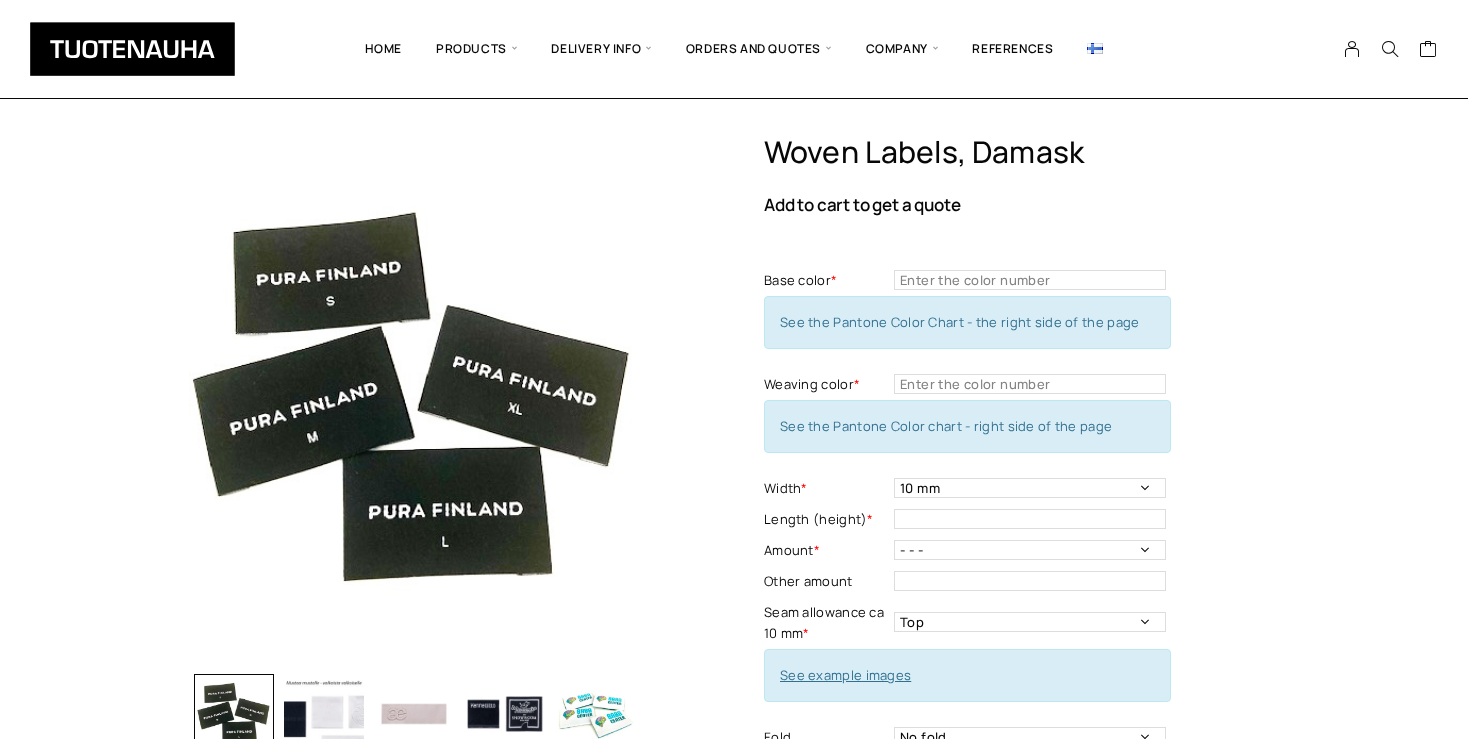 scroll, scrollTop: 0, scrollLeft: 0, axis: both 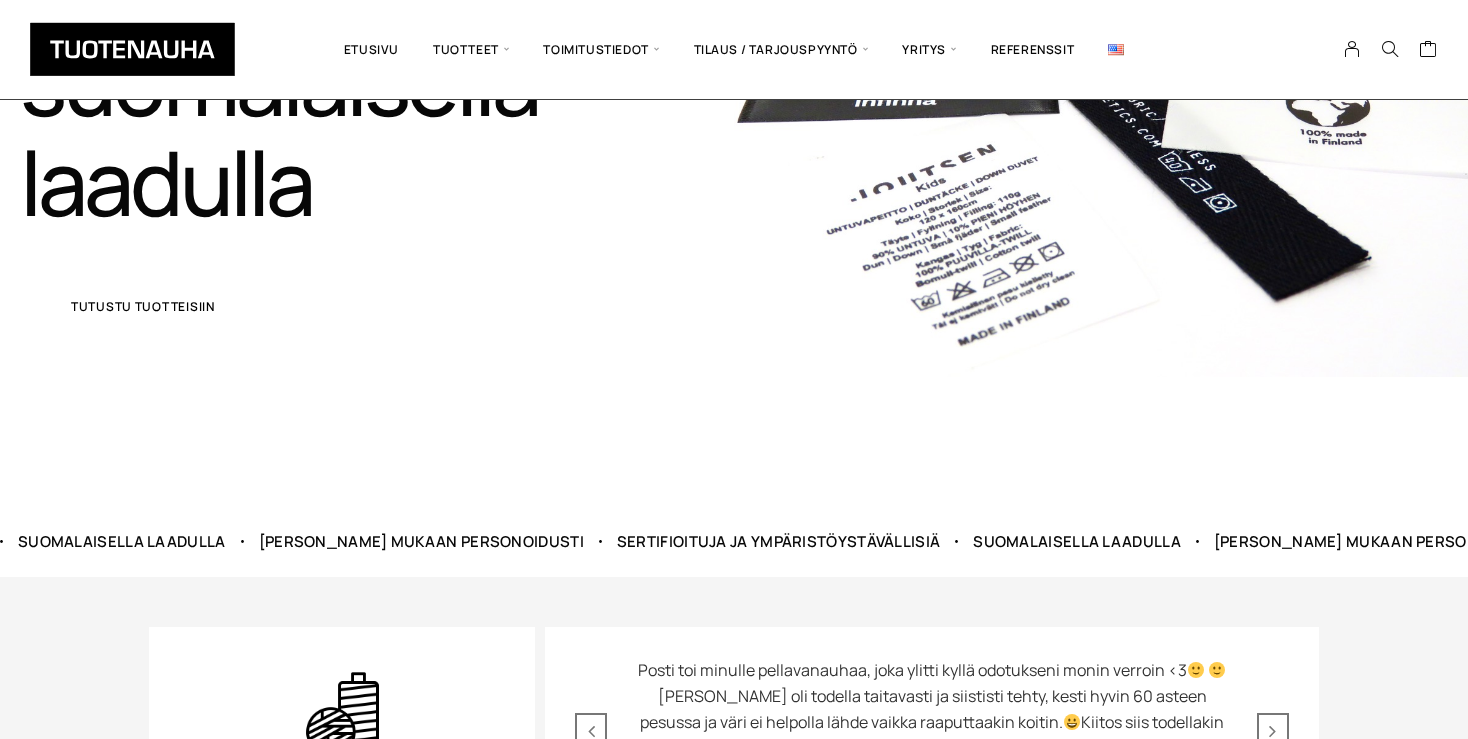 click on "Tutustu tuotteisiin" at bounding box center [143, 307] 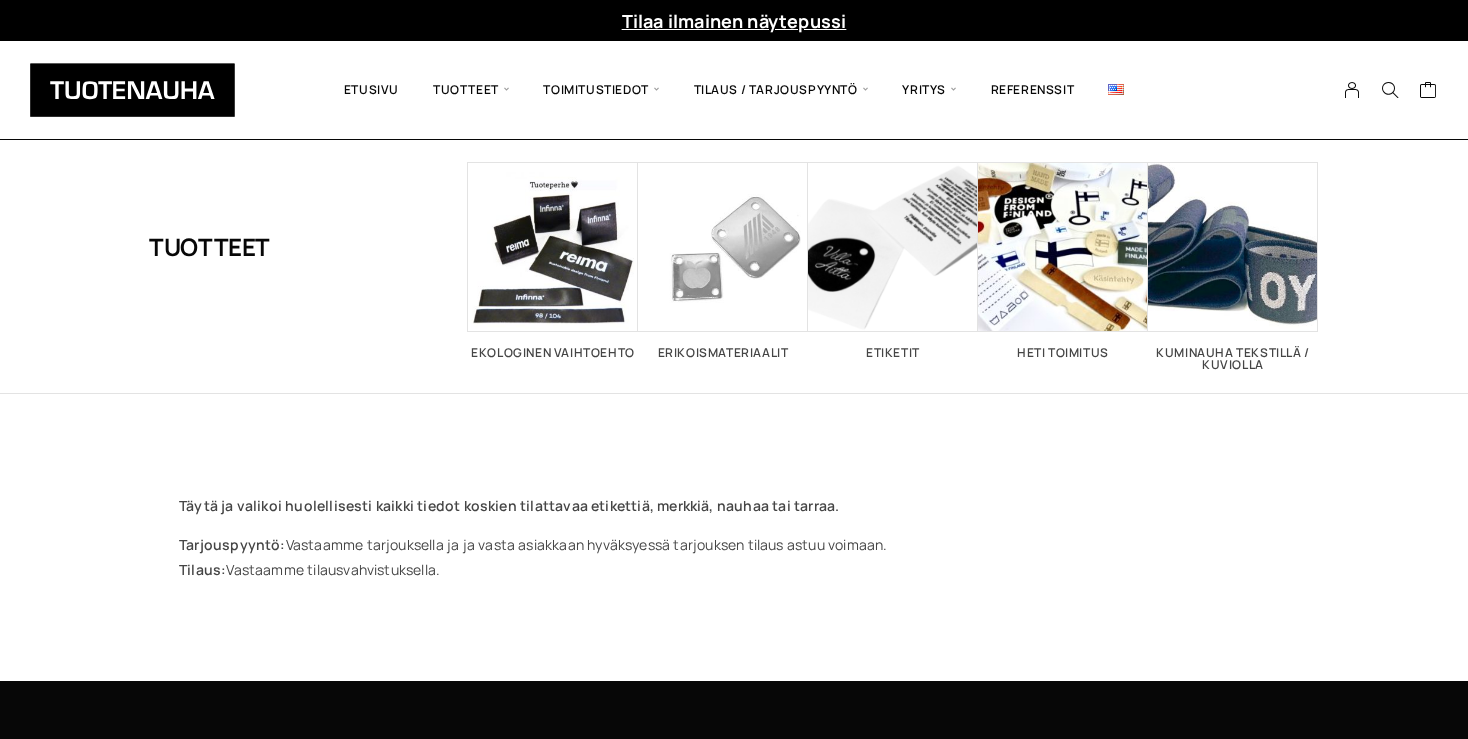scroll, scrollTop: 0, scrollLeft: 0, axis: both 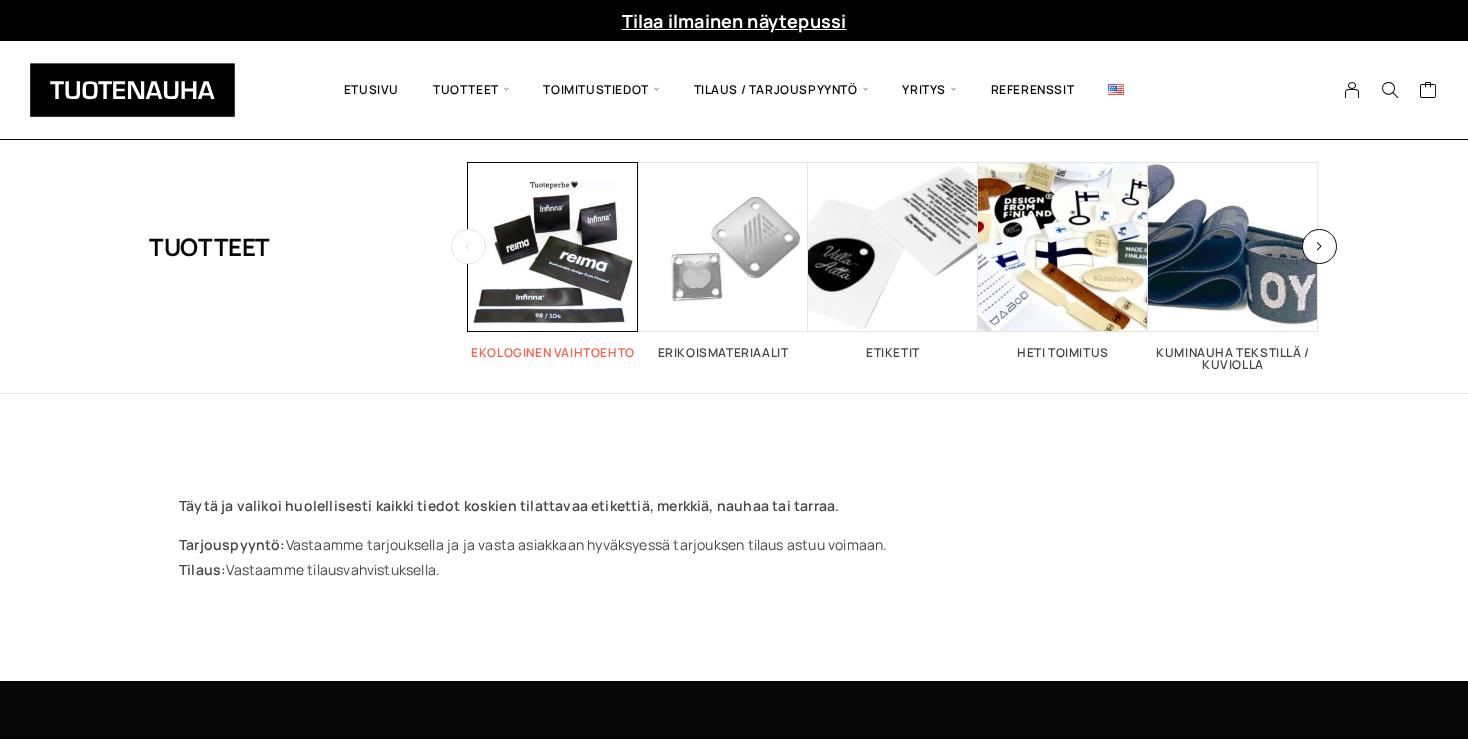 click at bounding box center [553, 247] 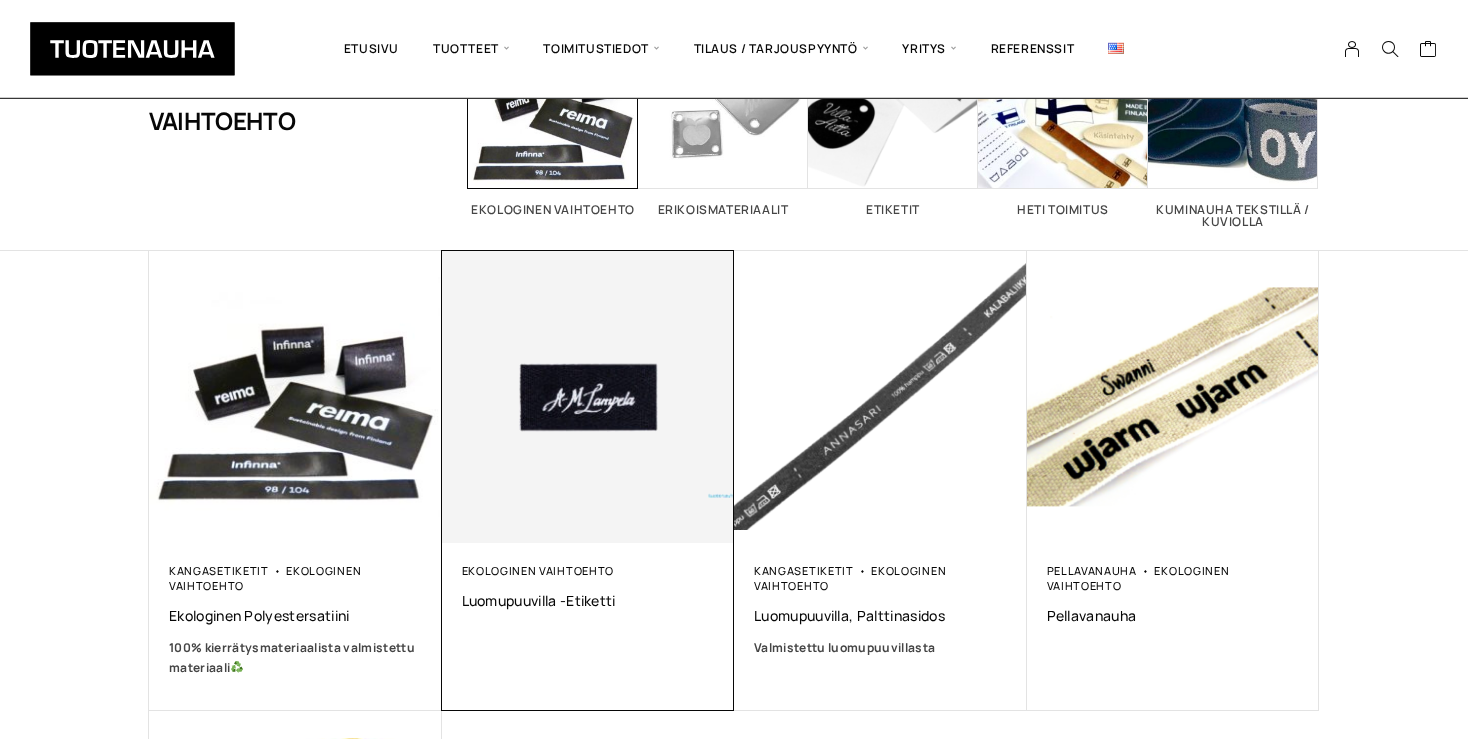 scroll, scrollTop: 194, scrollLeft: 0, axis: vertical 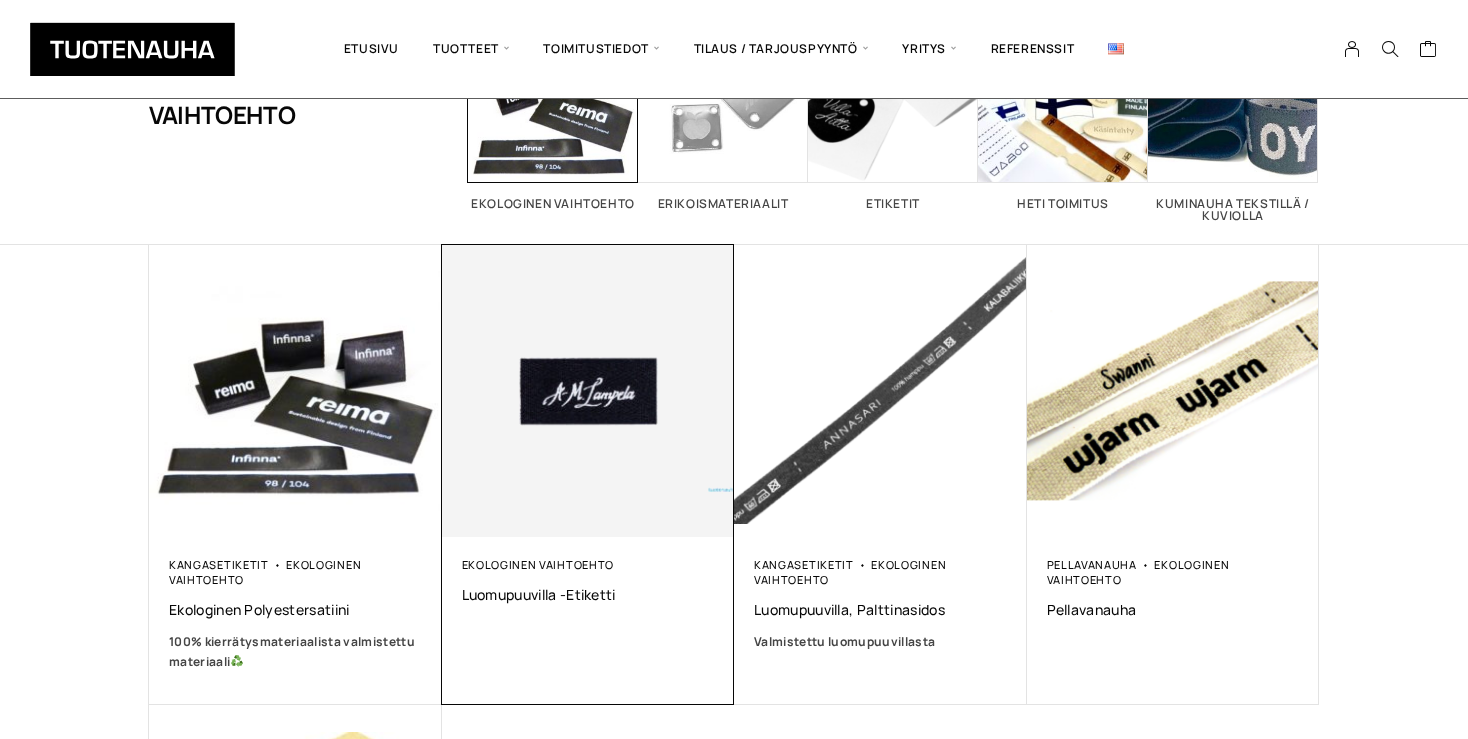 click at bounding box center [587, 390] 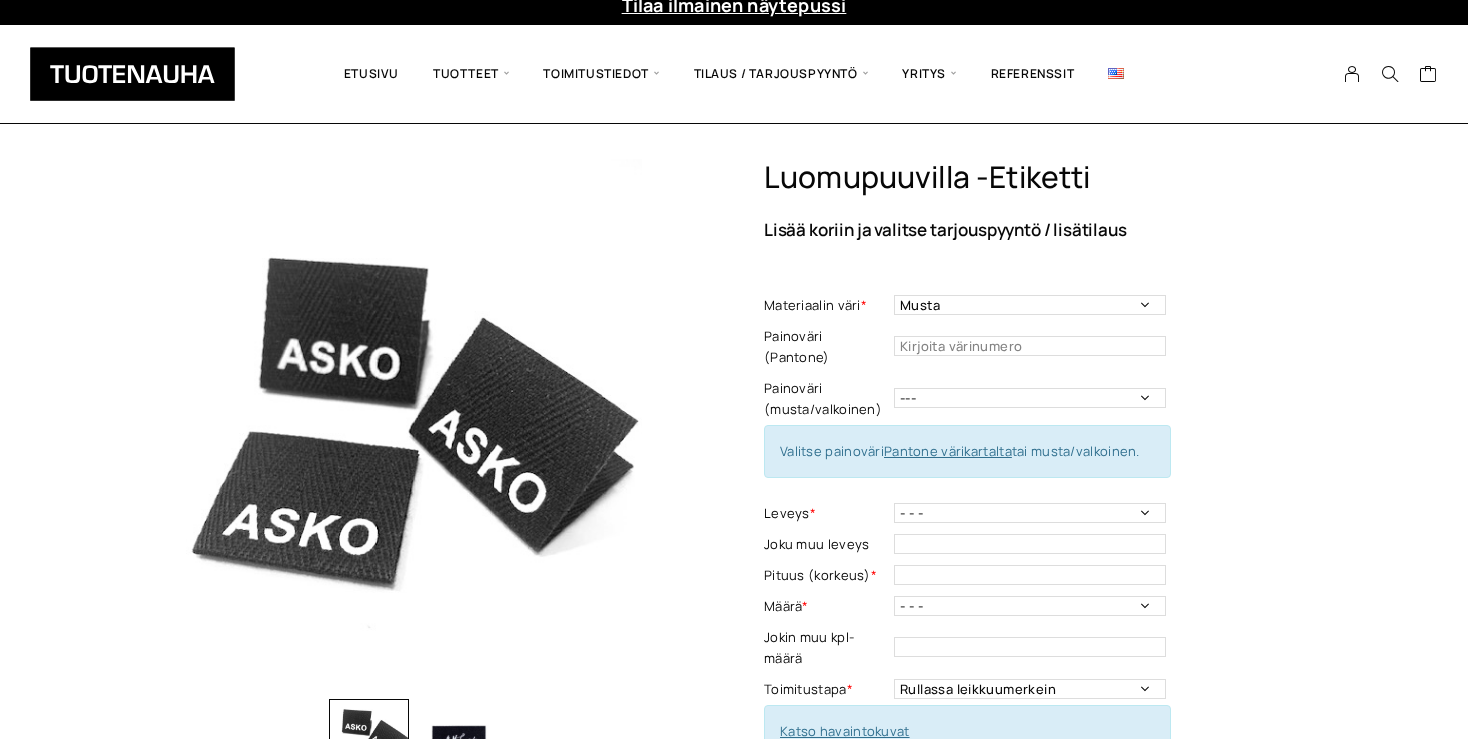 scroll, scrollTop: 23, scrollLeft: 0, axis: vertical 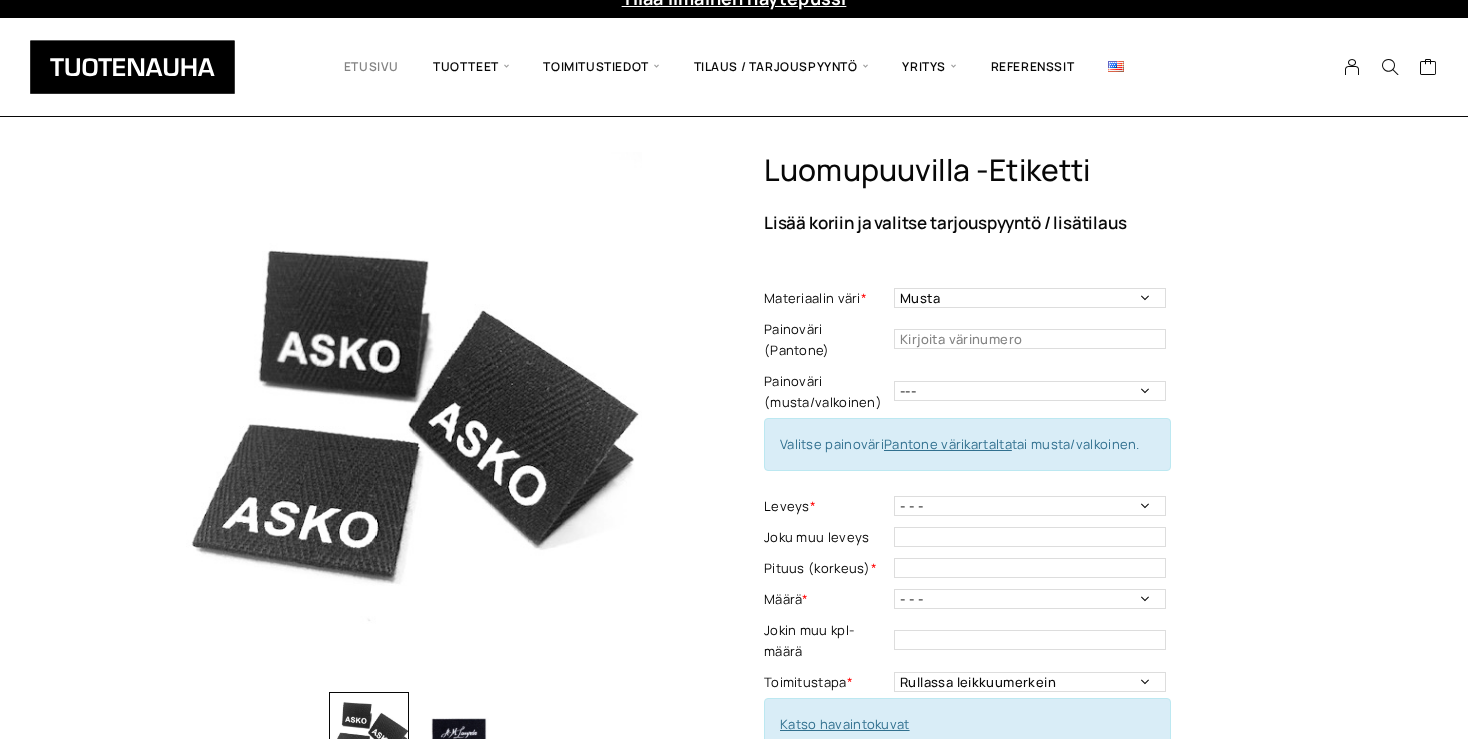 click on "Etusivu" at bounding box center [371, 67] 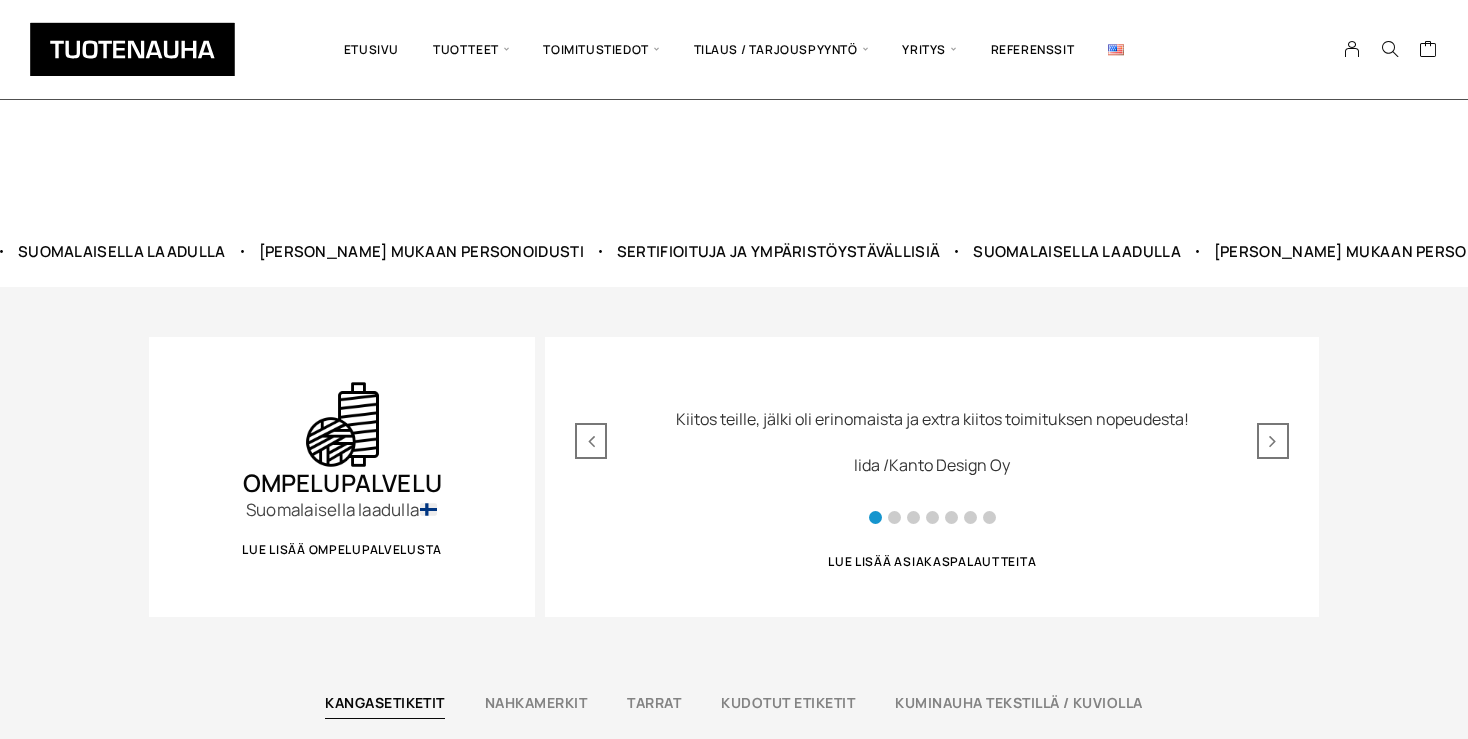 scroll, scrollTop: 797, scrollLeft: 0, axis: vertical 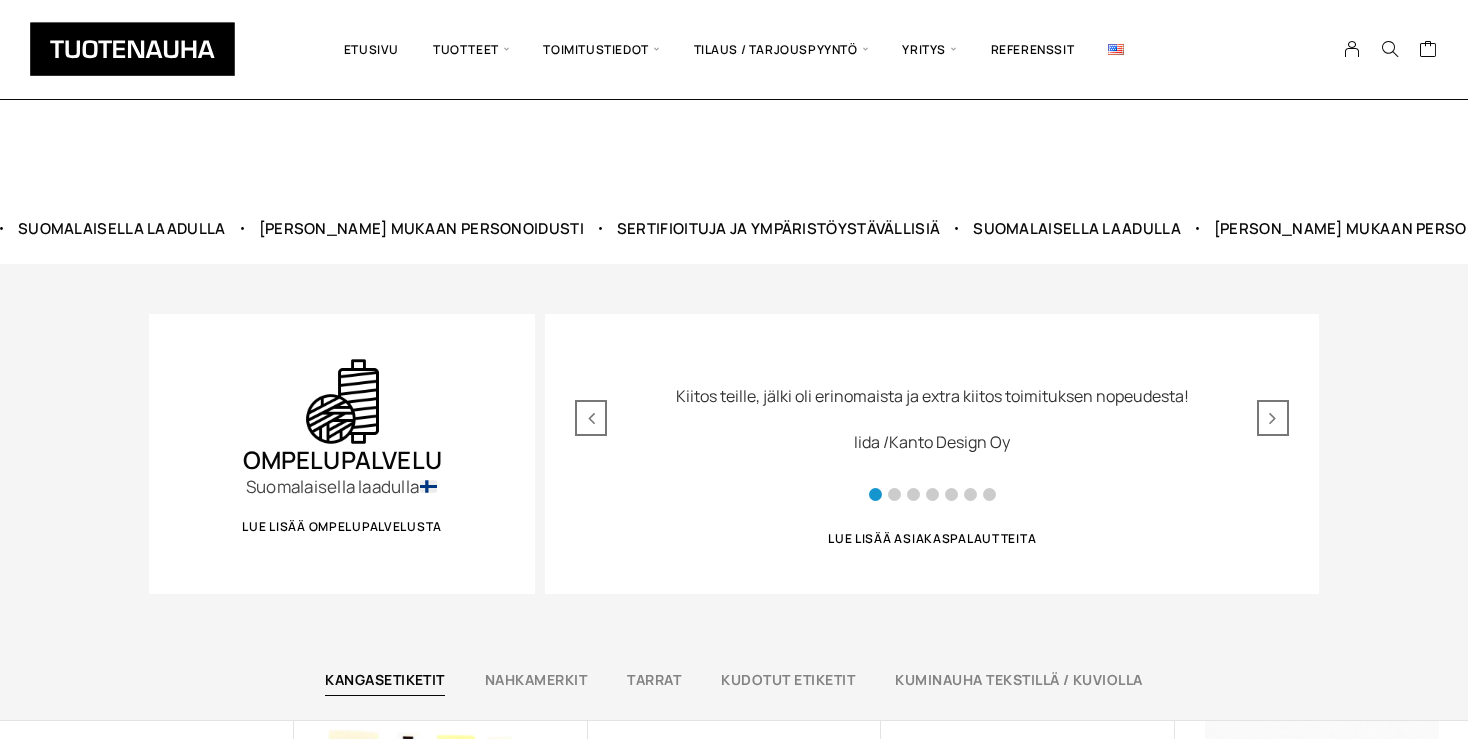 click on "Iida /  Kanto Design Oy" at bounding box center (932, 442) 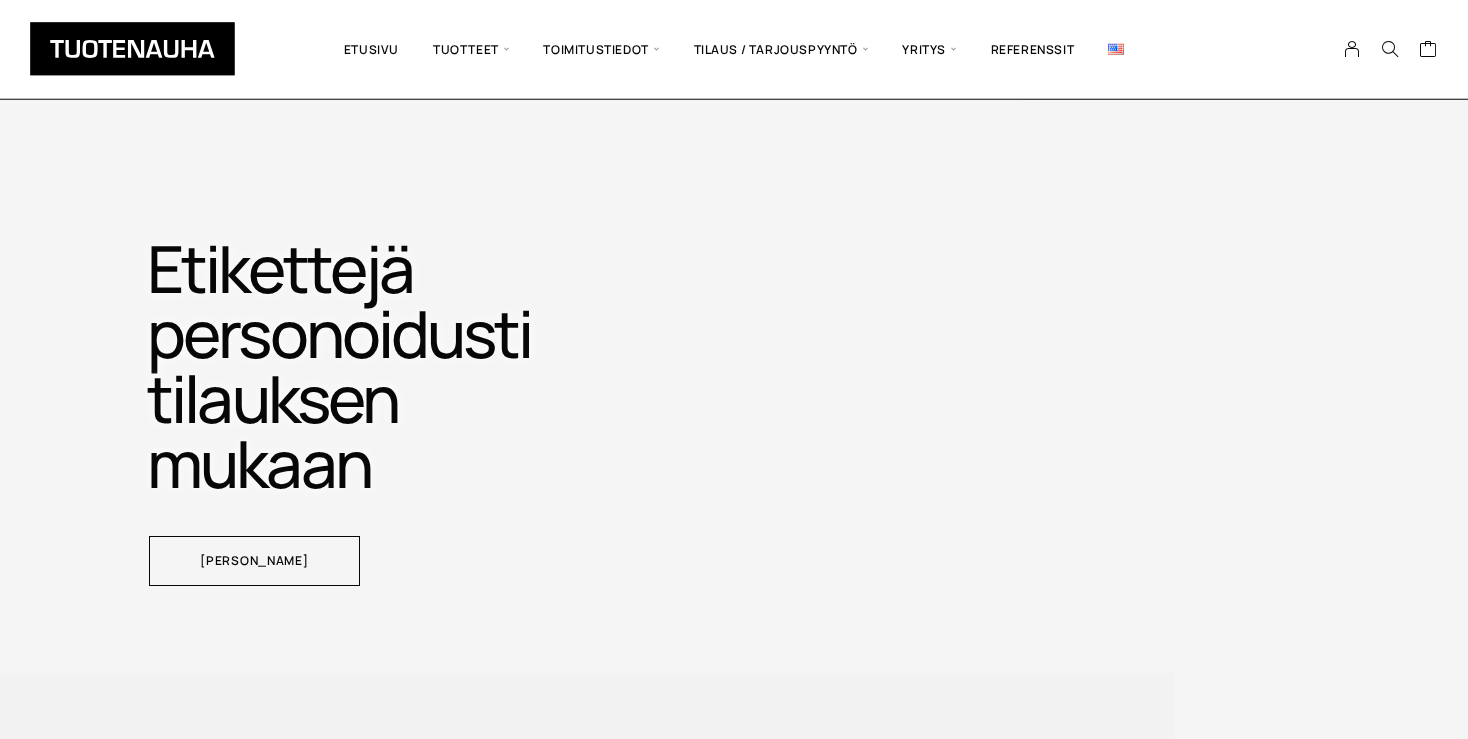 scroll, scrollTop: 2421, scrollLeft: 0, axis: vertical 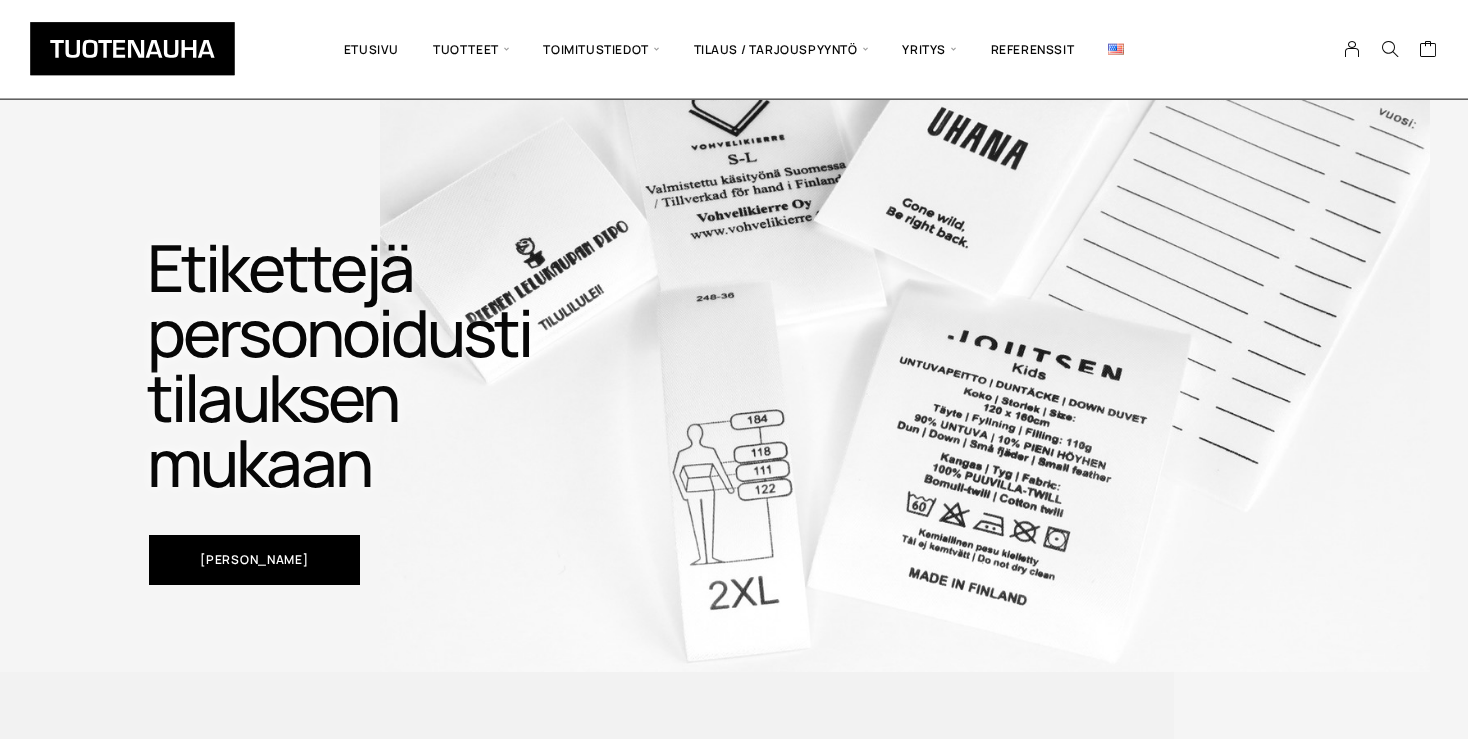 click on "Katso tuotteita" at bounding box center [254, 560] 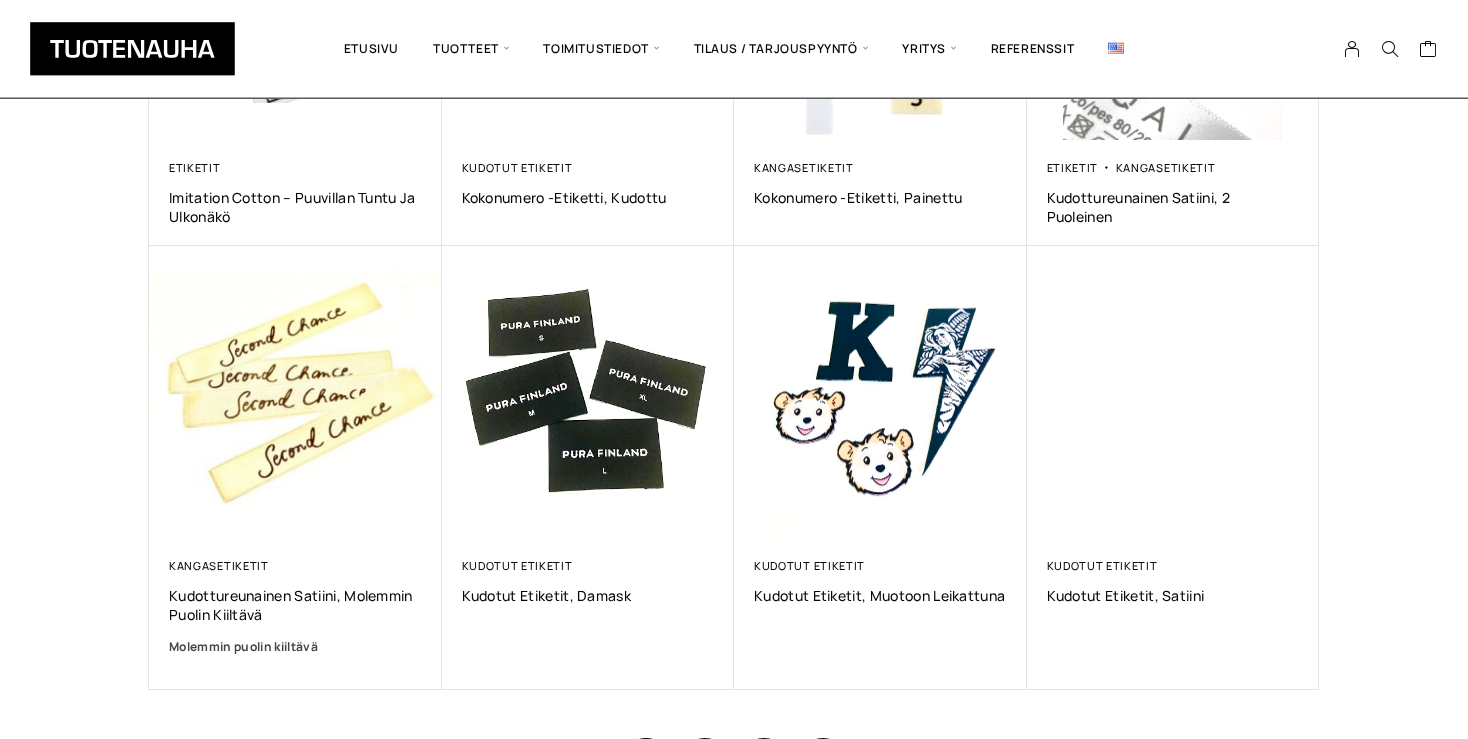 scroll, scrollTop: 1054, scrollLeft: 0, axis: vertical 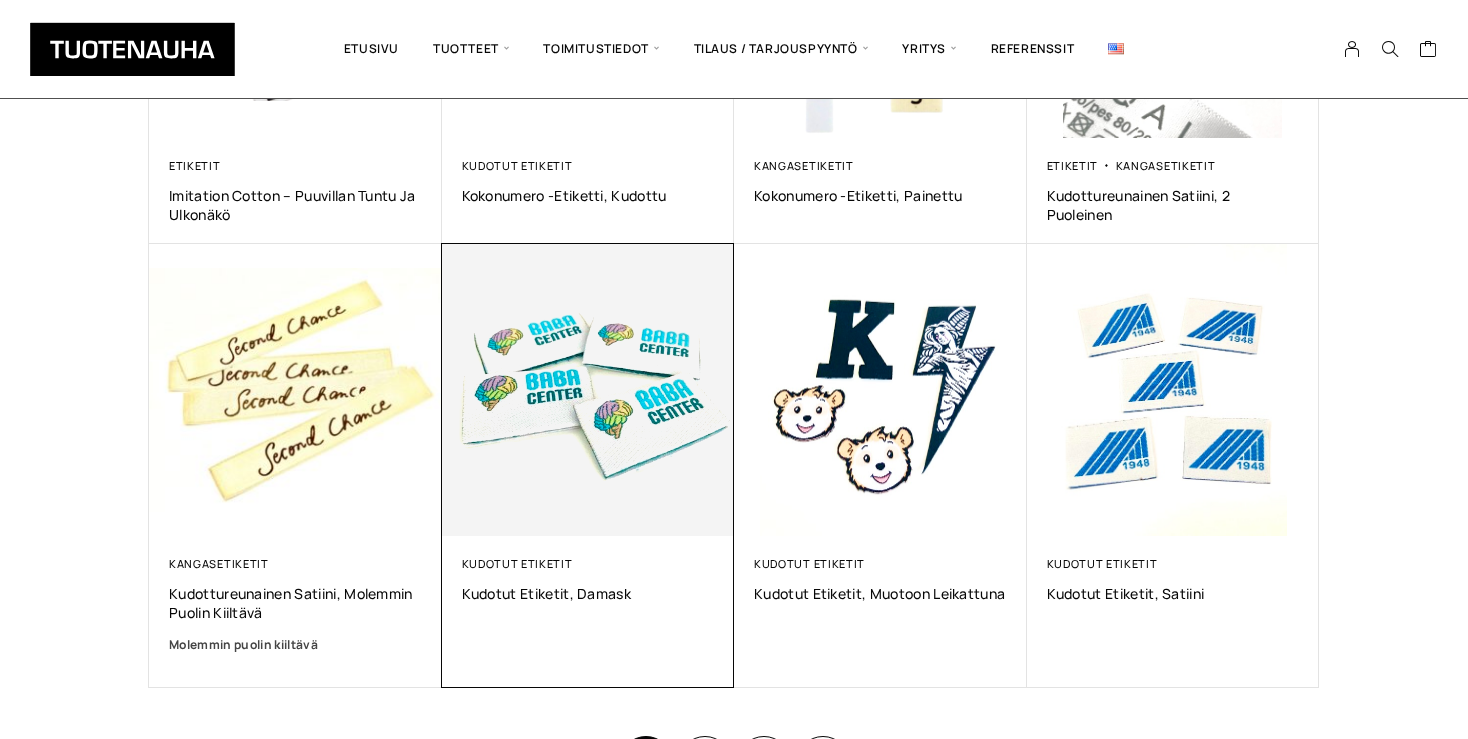 click at bounding box center [587, 389] 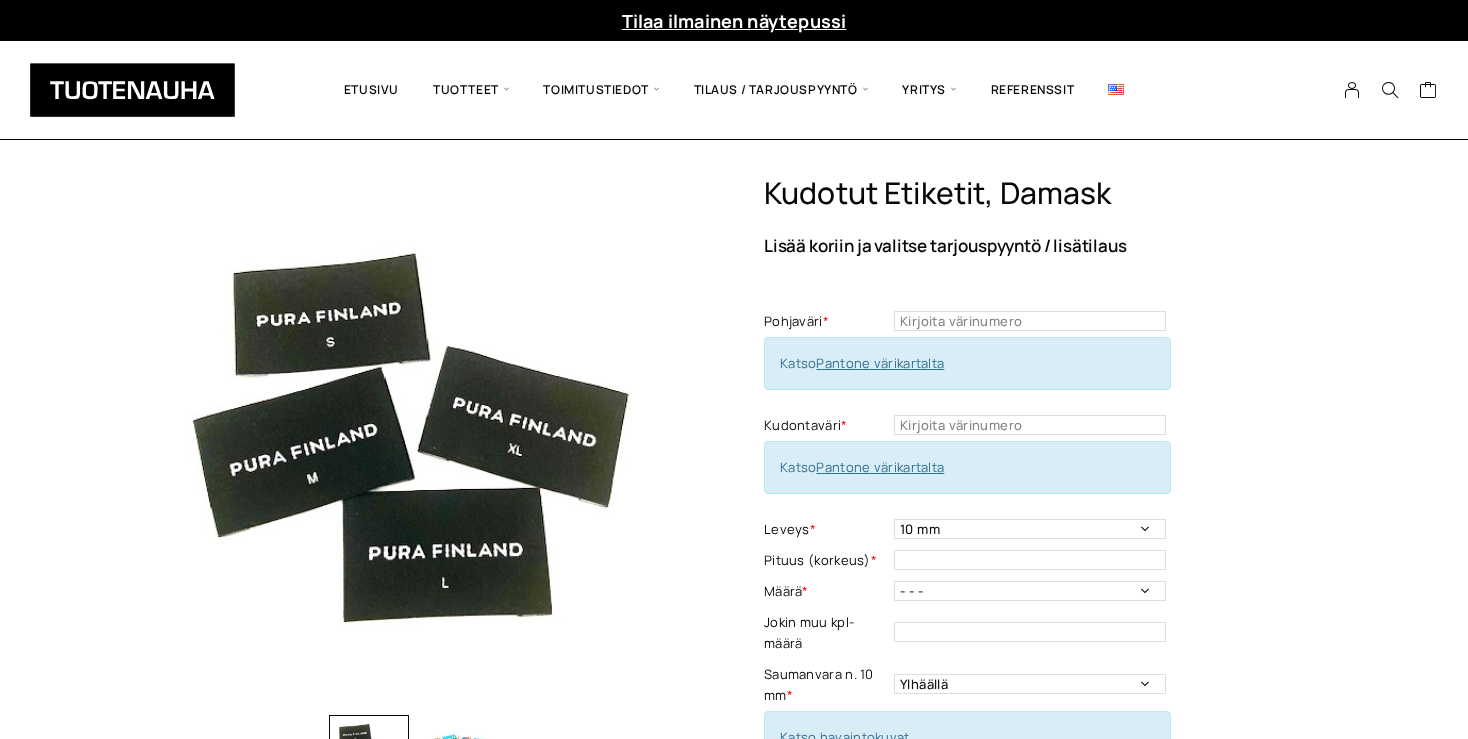scroll, scrollTop: 0, scrollLeft: 0, axis: both 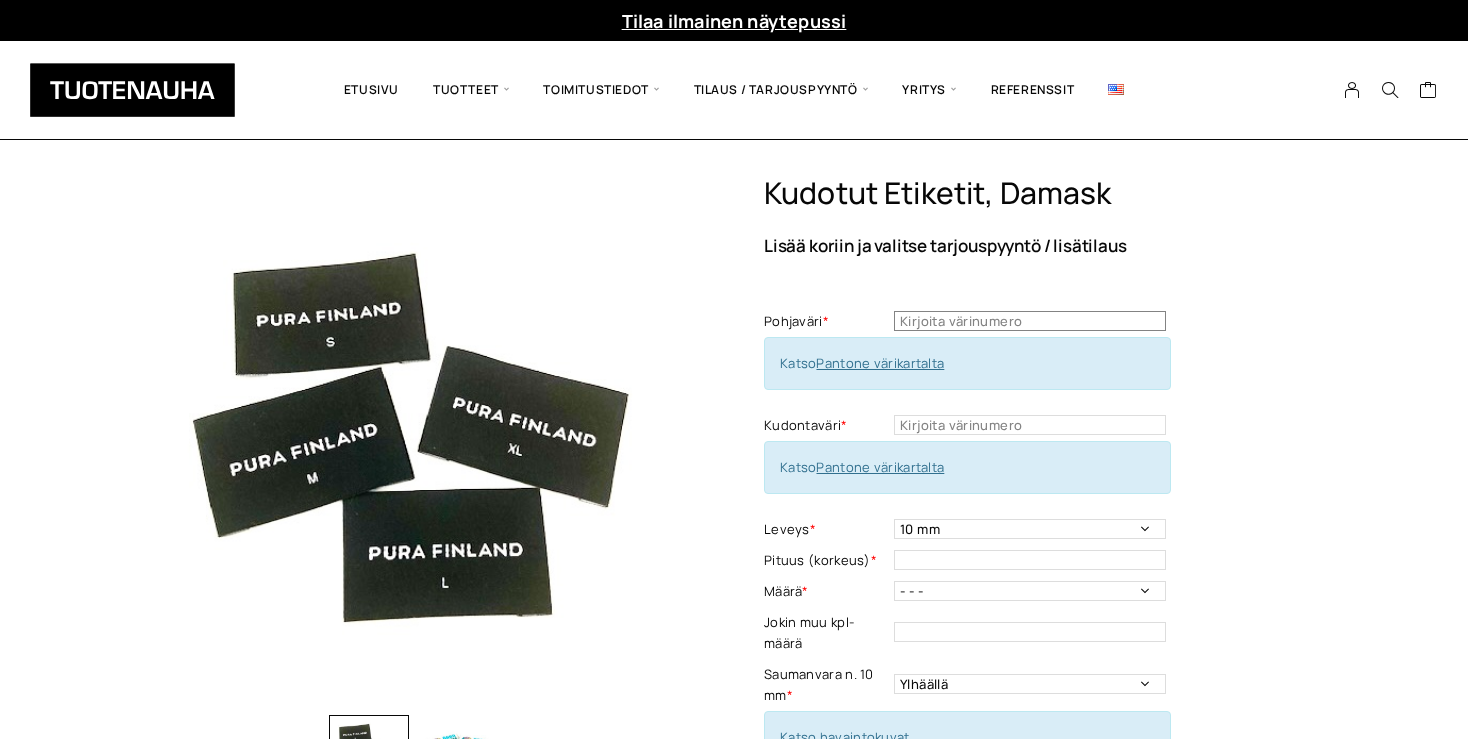 click at bounding box center [1030, 321] 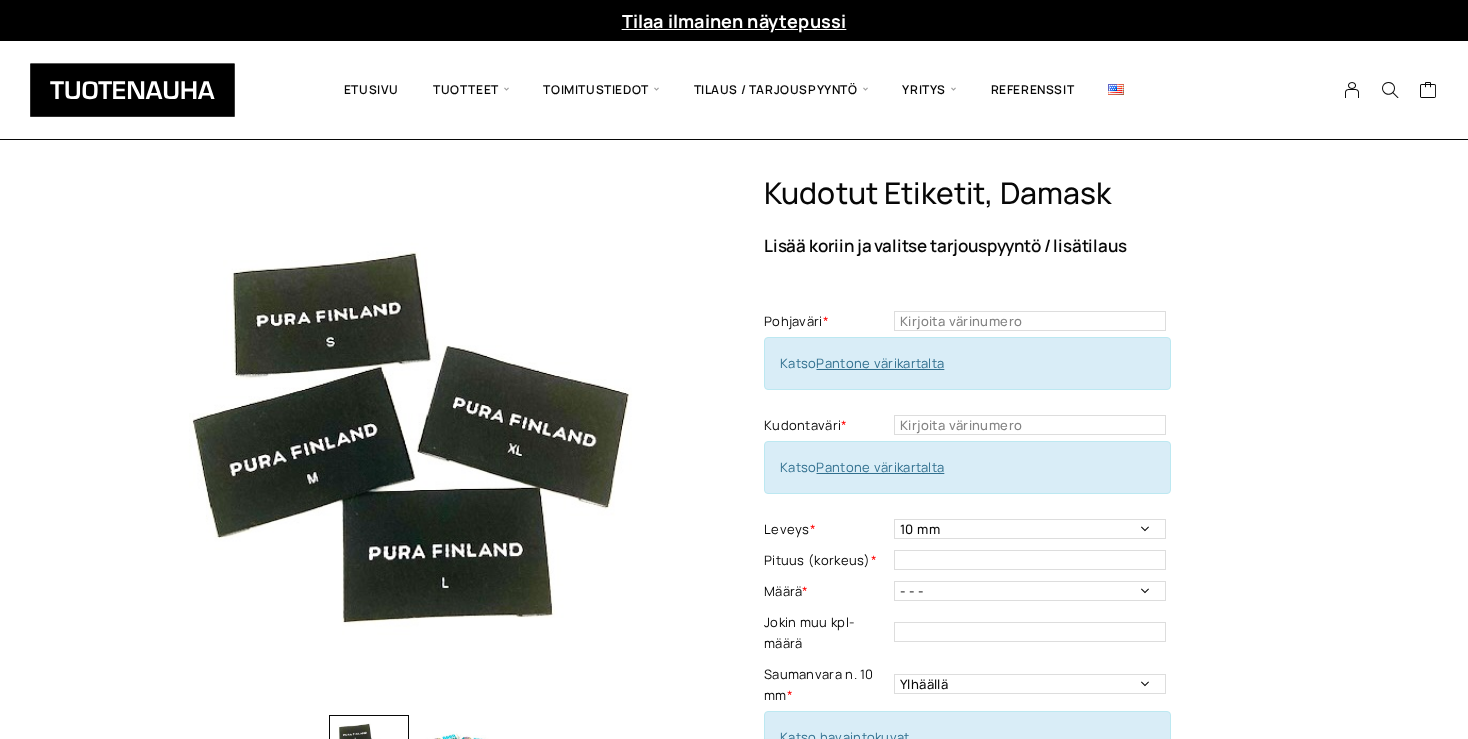 click on "Pantone värikartalta" at bounding box center [880, 363] 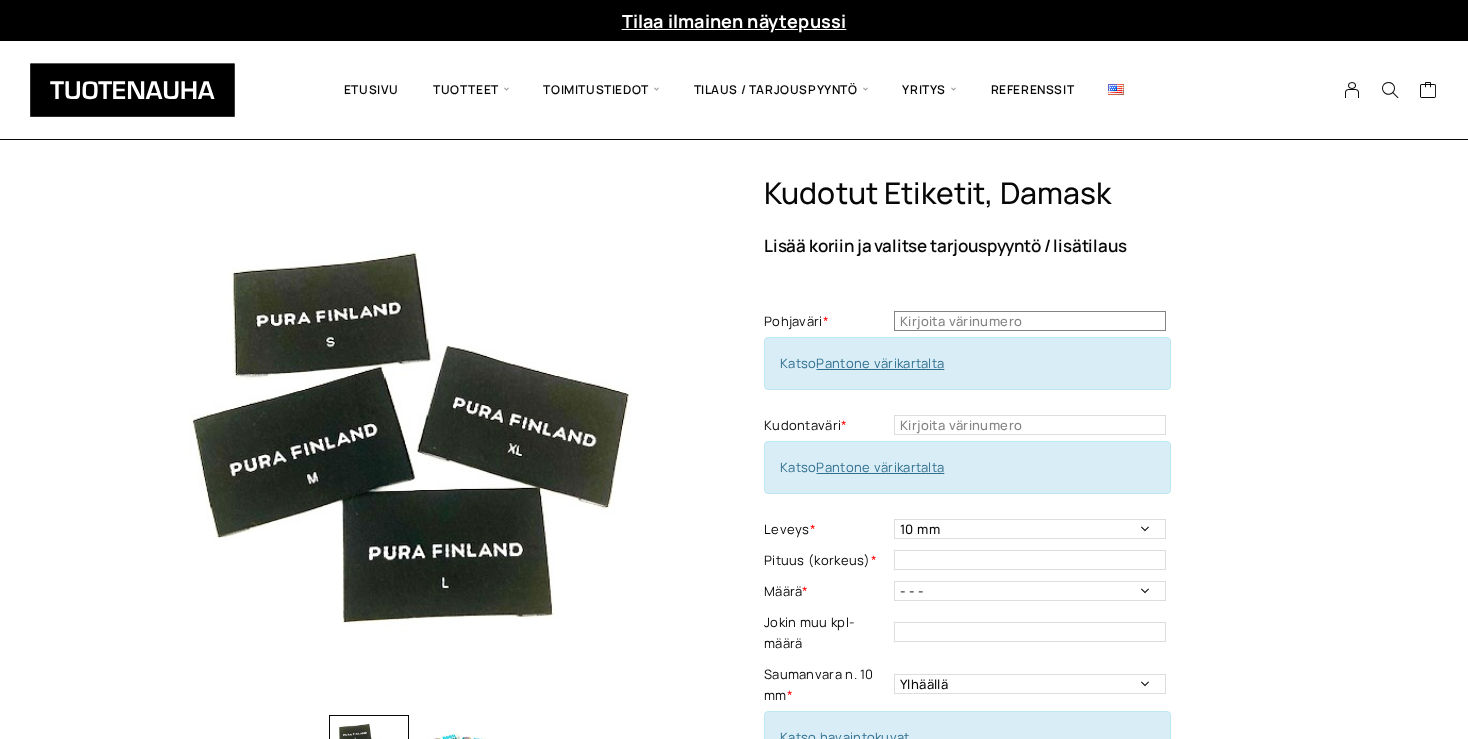 click at bounding box center (1030, 321) 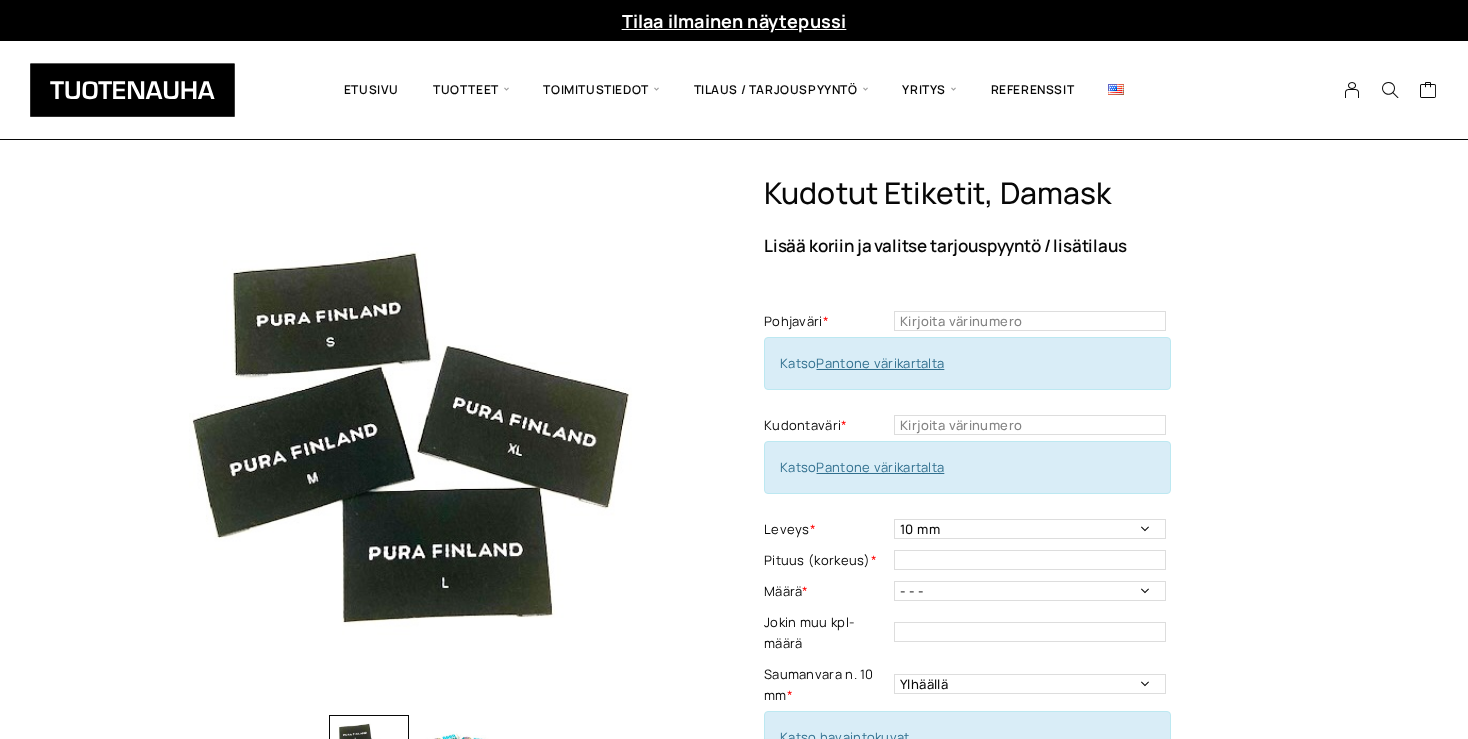 click on "Pantone värikartalta" at bounding box center (880, 363) 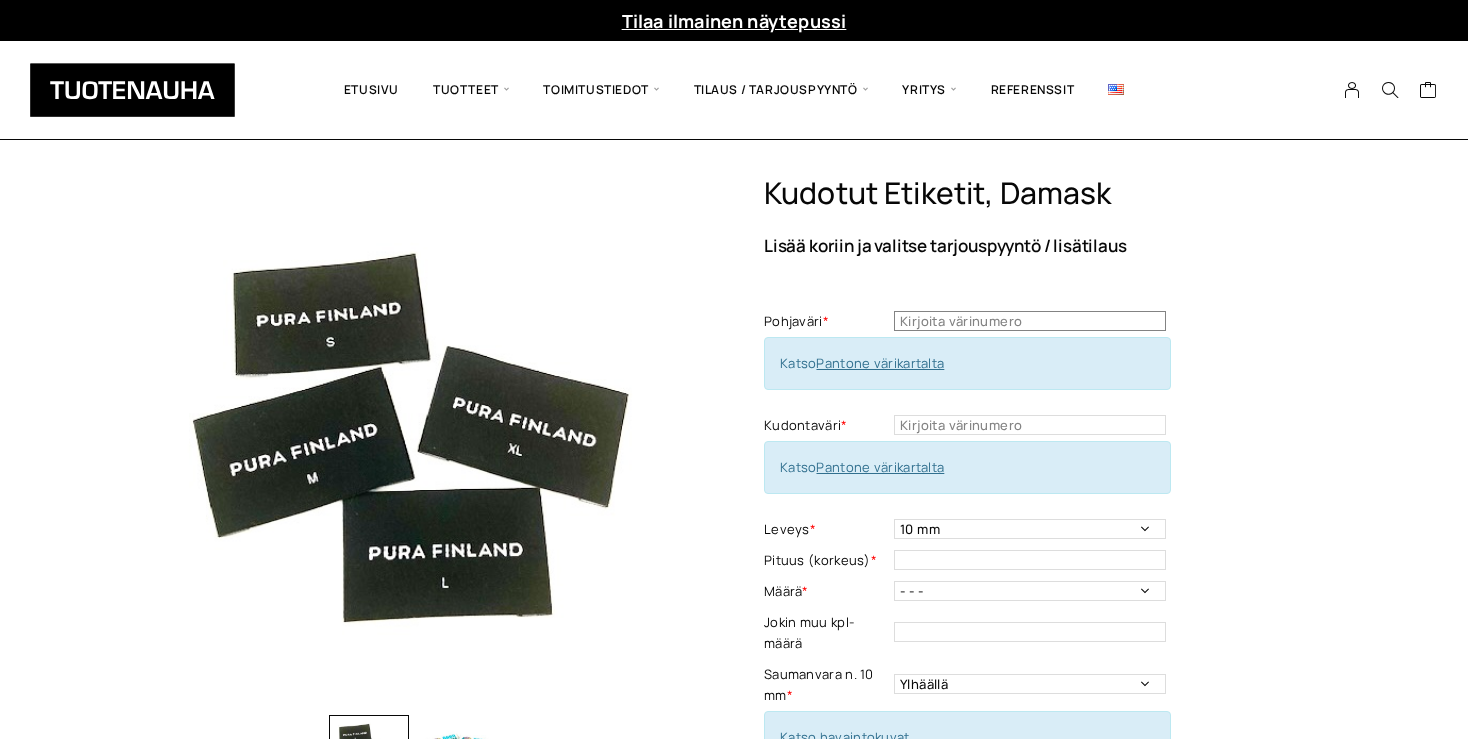 click at bounding box center (1030, 321) 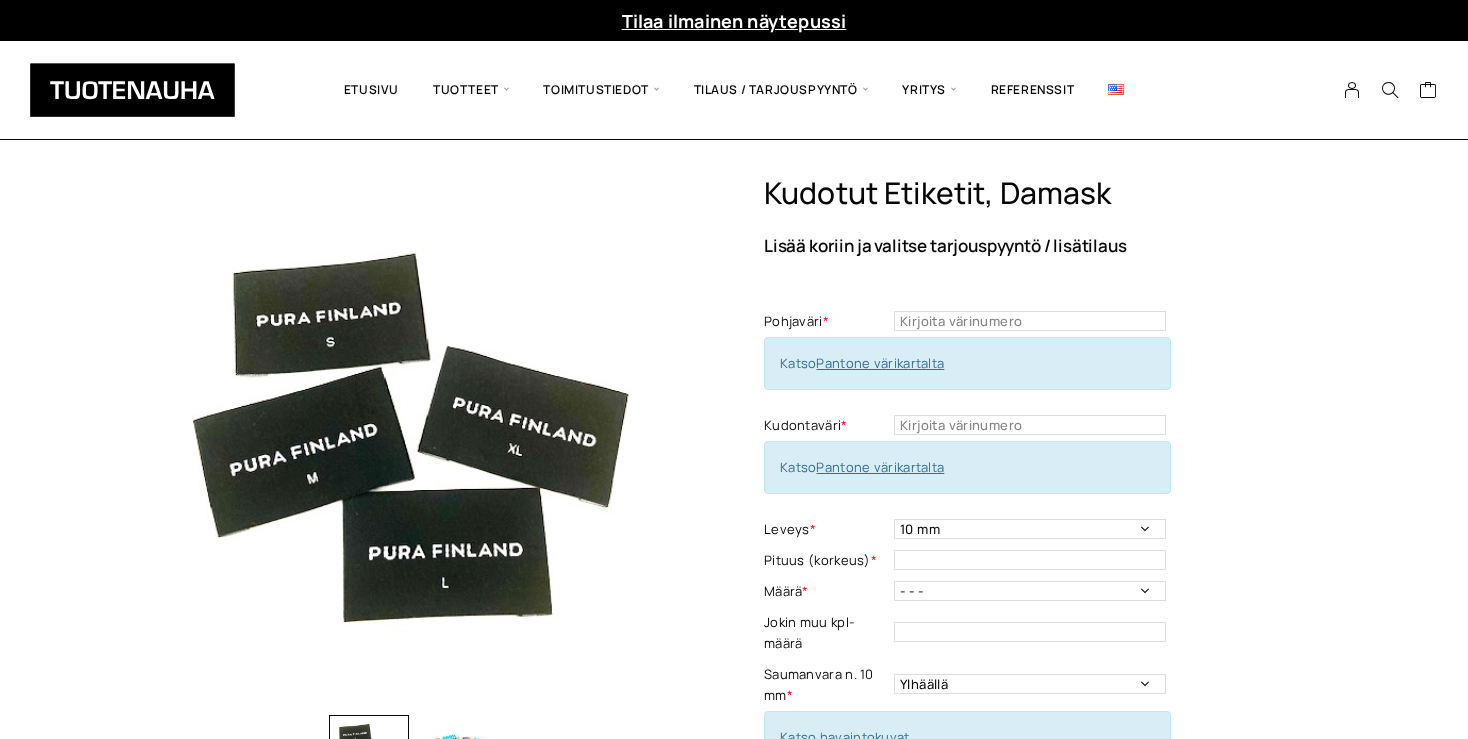 click on "Pantone värikartalta" at bounding box center [880, 363] 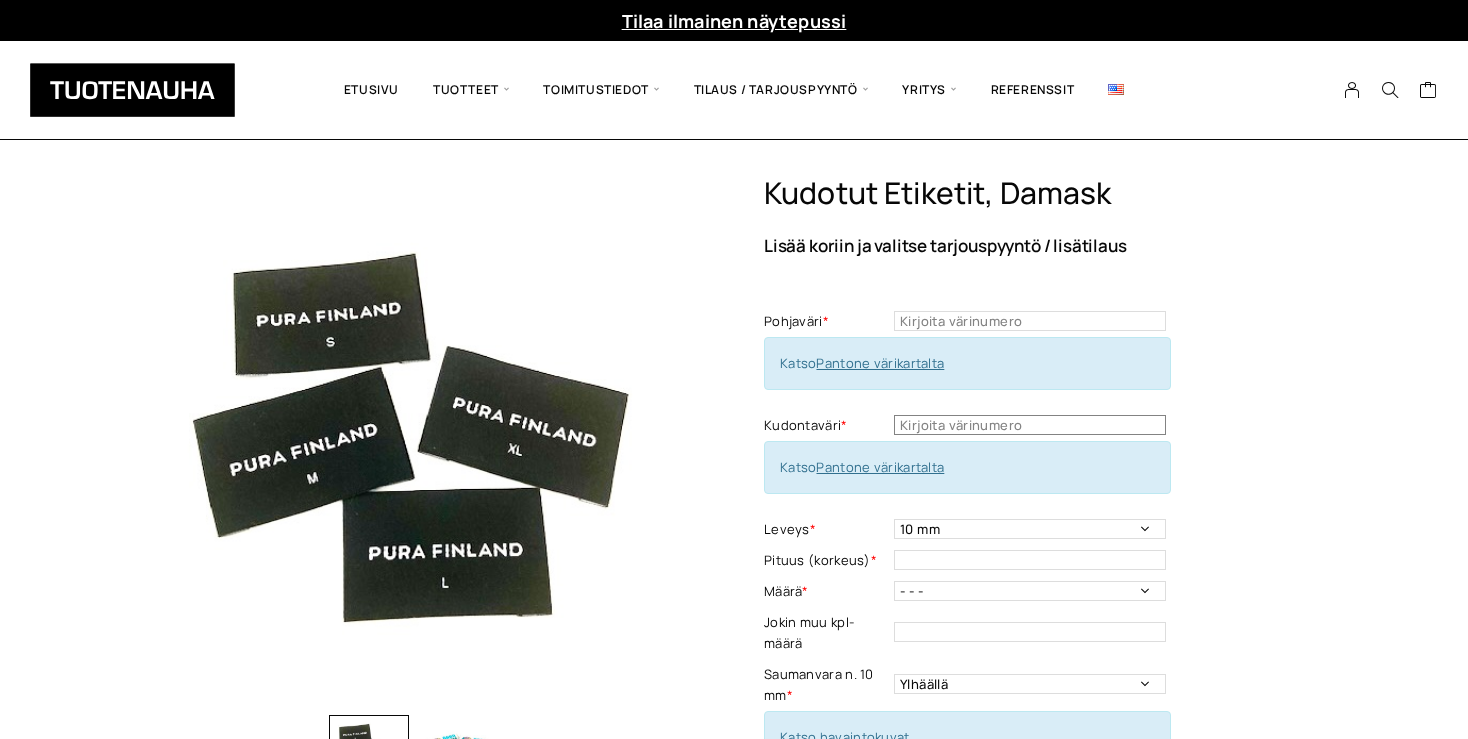 click at bounding box center [1030, 425] 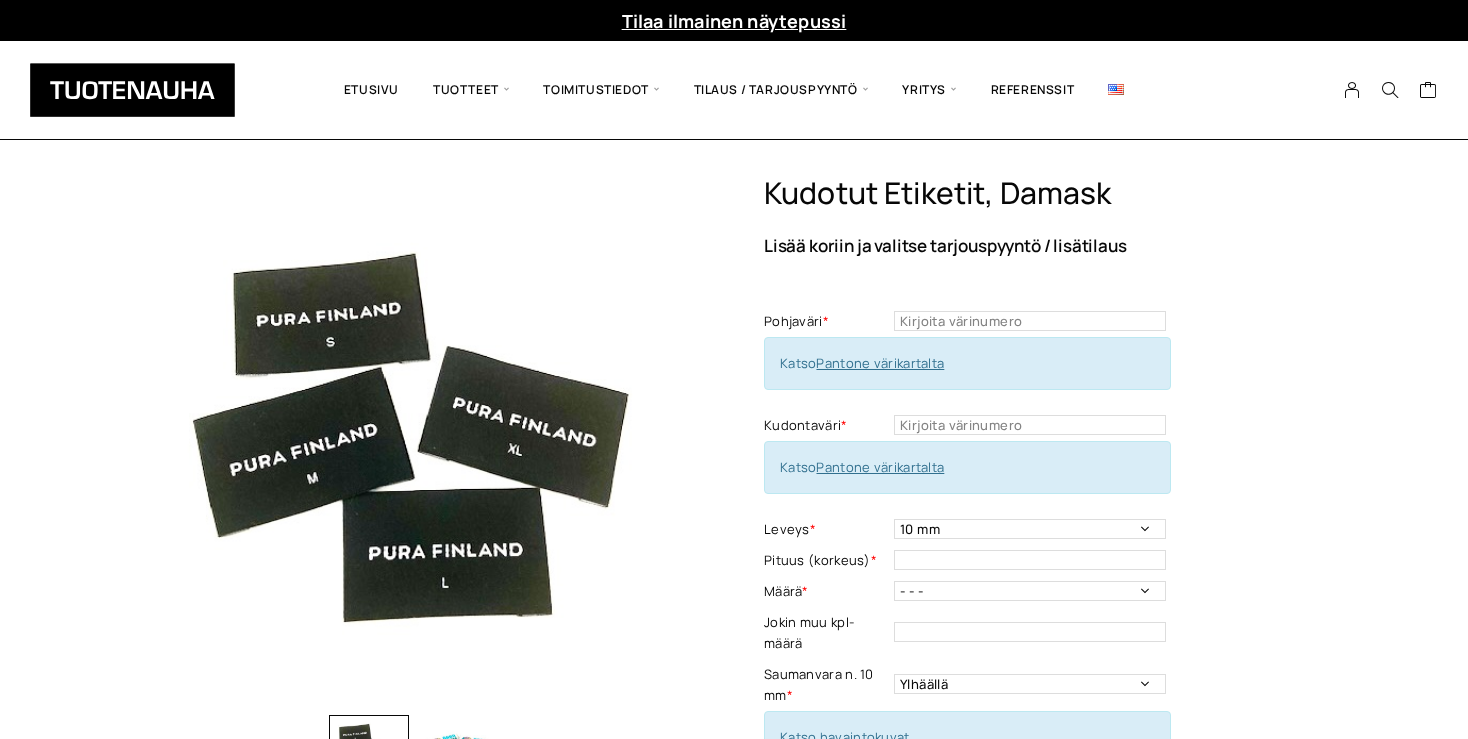 click on "Pantone värikartalta" at bounding box center (880, 467) 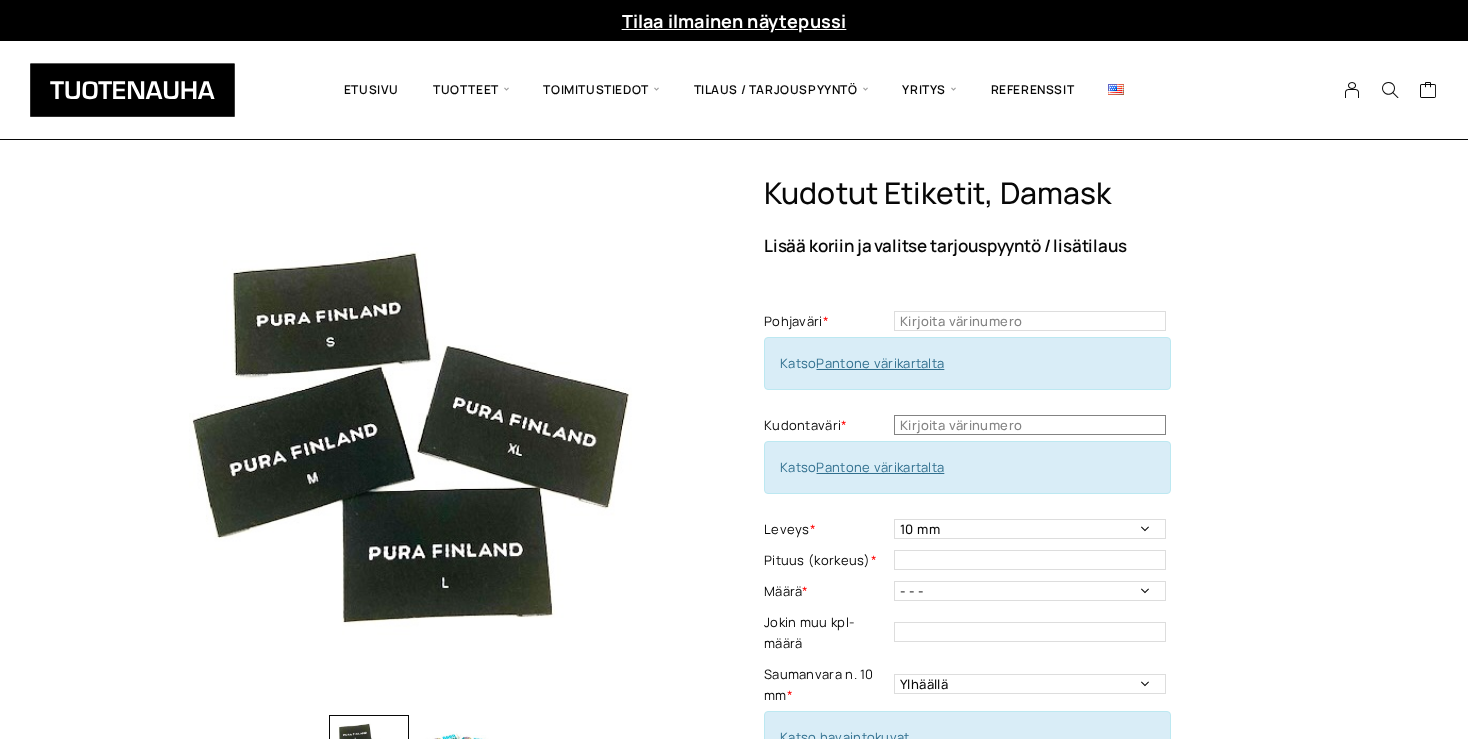 click at bounding box center (1030, 425) 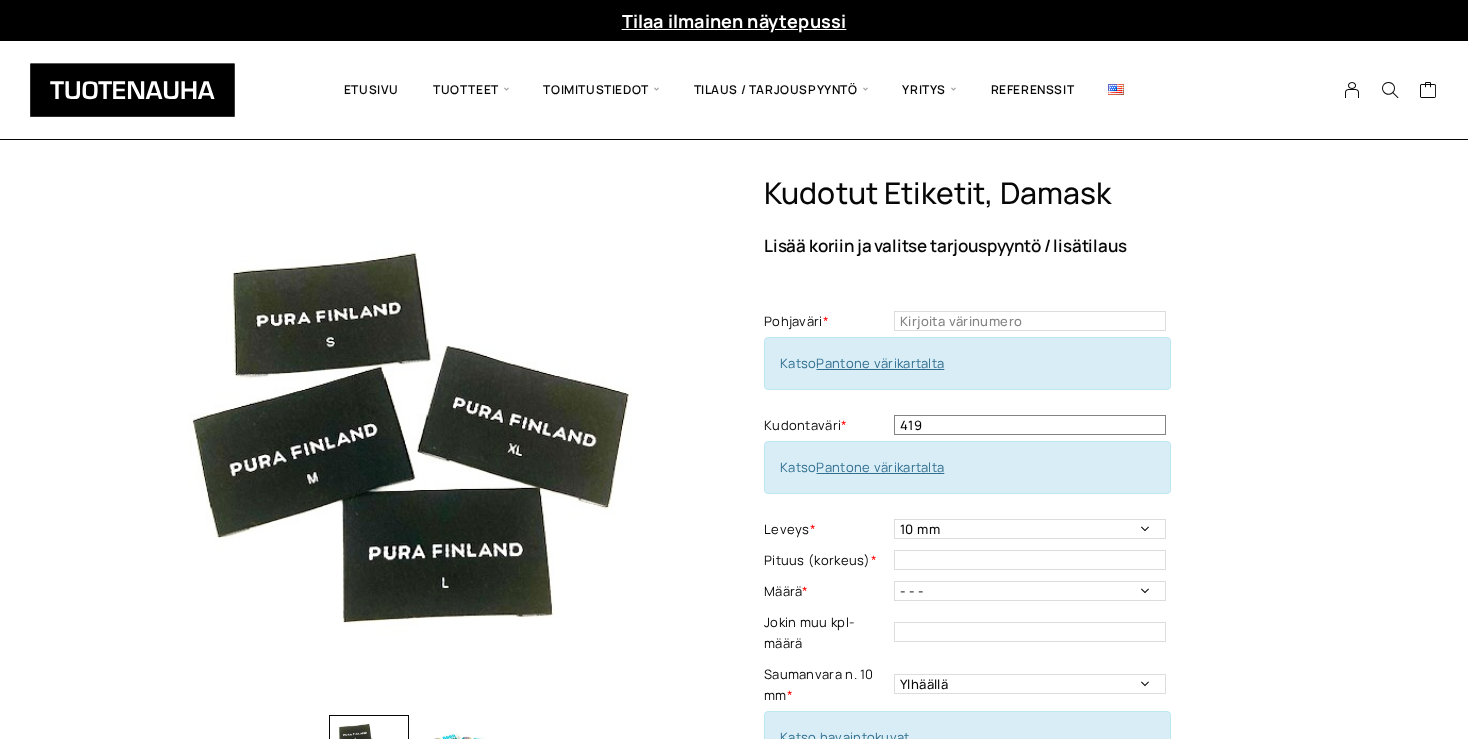 type on "419" 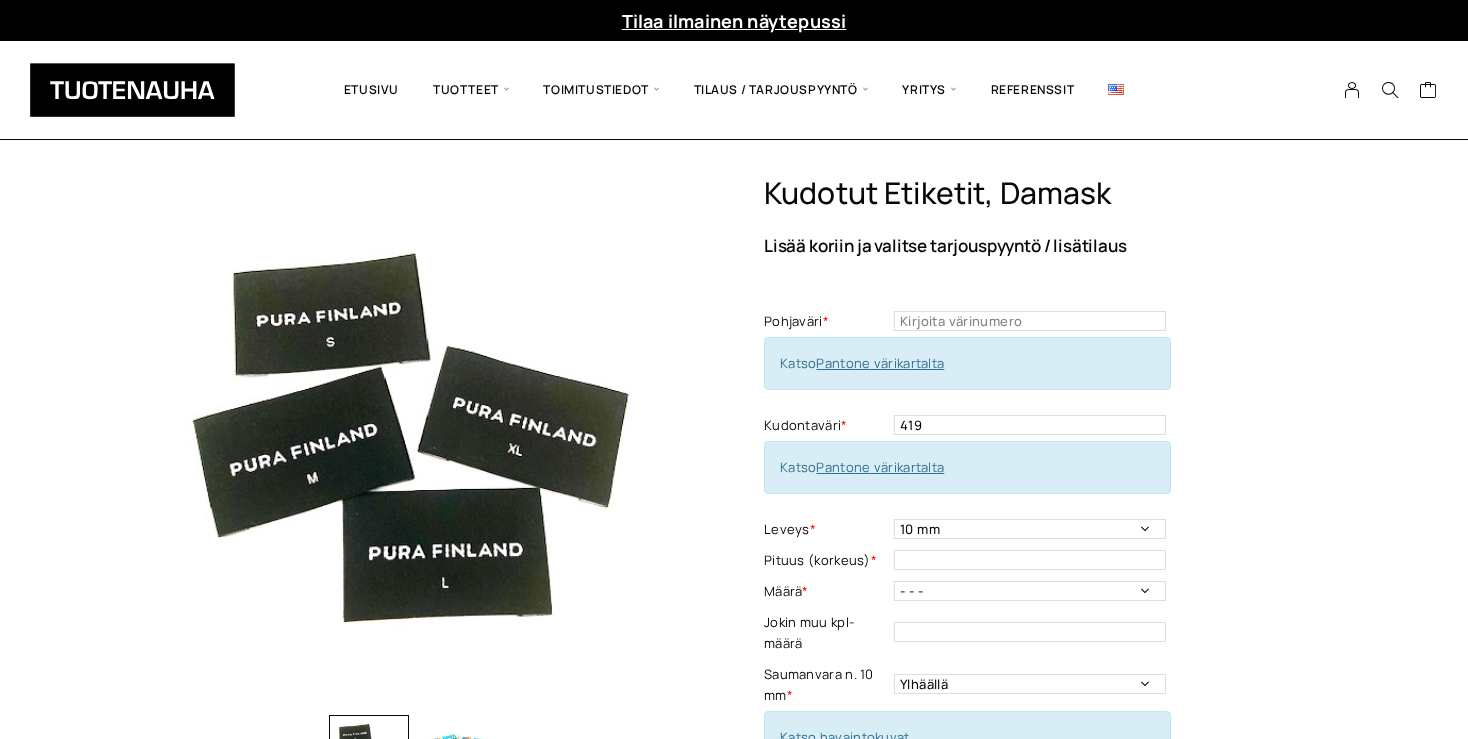 click on "Kudotut etiketit, Damask Lisää koriin ja valitse tarjouspyyntö / lisätilaus
Pohjaväri  * Pohjaväri - Pakollinen tieto Katso  Pantone värikartalta Kudontaväri  * 419 Kudontaväri - Pakollinen tieto Katso  Pantone värikartalta   Leveys  * 10 mm 15 mm 20 mm 25 mm 30 mm 35 mm 40 mm 45 mm 50 mm 55 mm 60 mm 65 mm 70 mm Leveys - Pakollinen tieto Pituus (korkeus)  * Määrä  * - - - 500 kpl 1000 kpl 1500 kpl 2000 kpl 2500 kpl 3000 kpl 3500 kpl 4000 kpl Määrä - Pakollinen tieto Jokin muu kpl-määrä This field can't be Empty Saumanvara n. 10 mm  * Ylhäällä Vasemmalla sivulla Oikealla sivulla Ympäriinsä Saumanvara - Pakollinen tieto Katso havaintokuvat Taitto Ei taittoa Päästätaitto Päistätaitto Keskitaitto, minimi koko 15 x 40 mm Hiippataitto This field can't be Empty Katso havaintokuvat Aineisto This field can't be Empty Avaa etiketin suunnittelutyökalu Viesti This field can't be Empty
Kudotut etiketit, Damask määrä
1" at bounding box center (1041, 676) 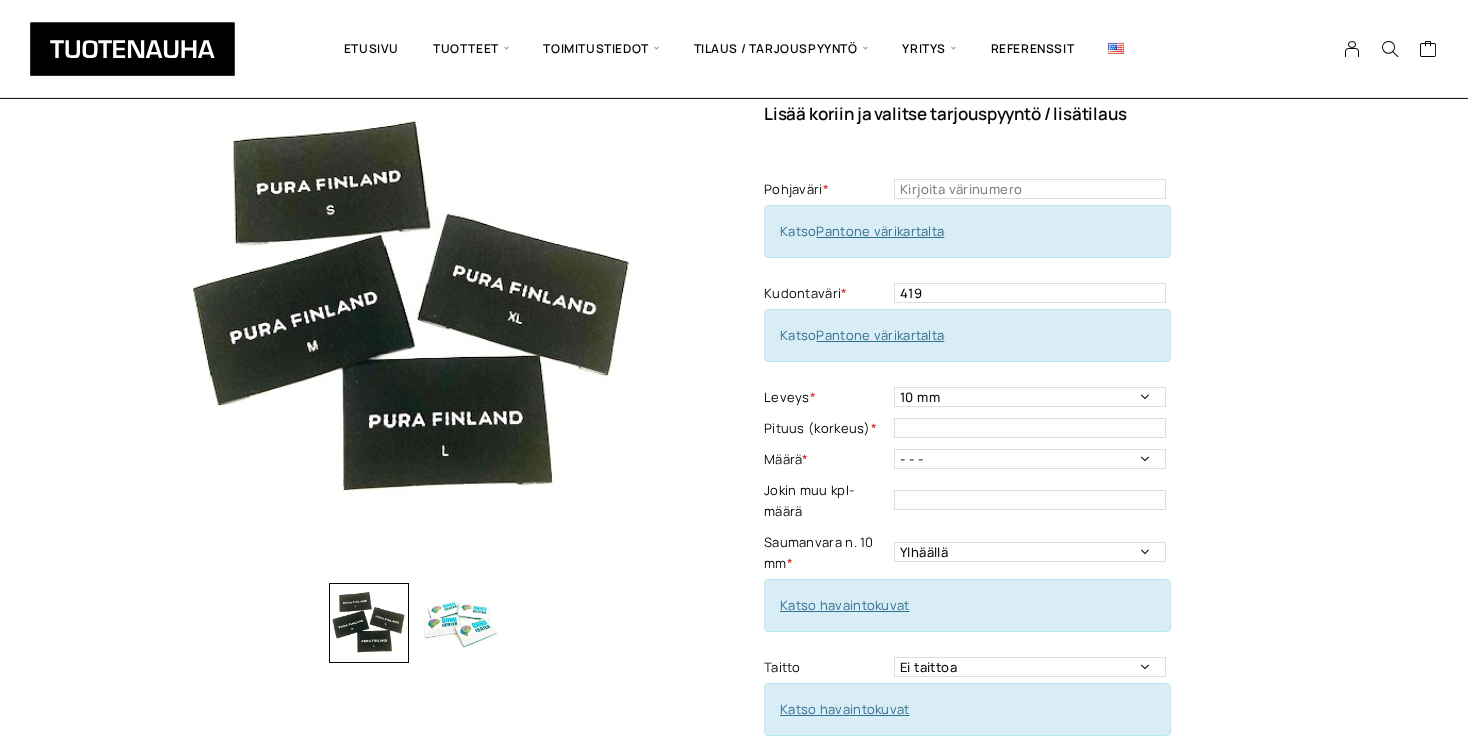 scroll, scrollTop: 145, scrollLeft: 0, axis: vertical 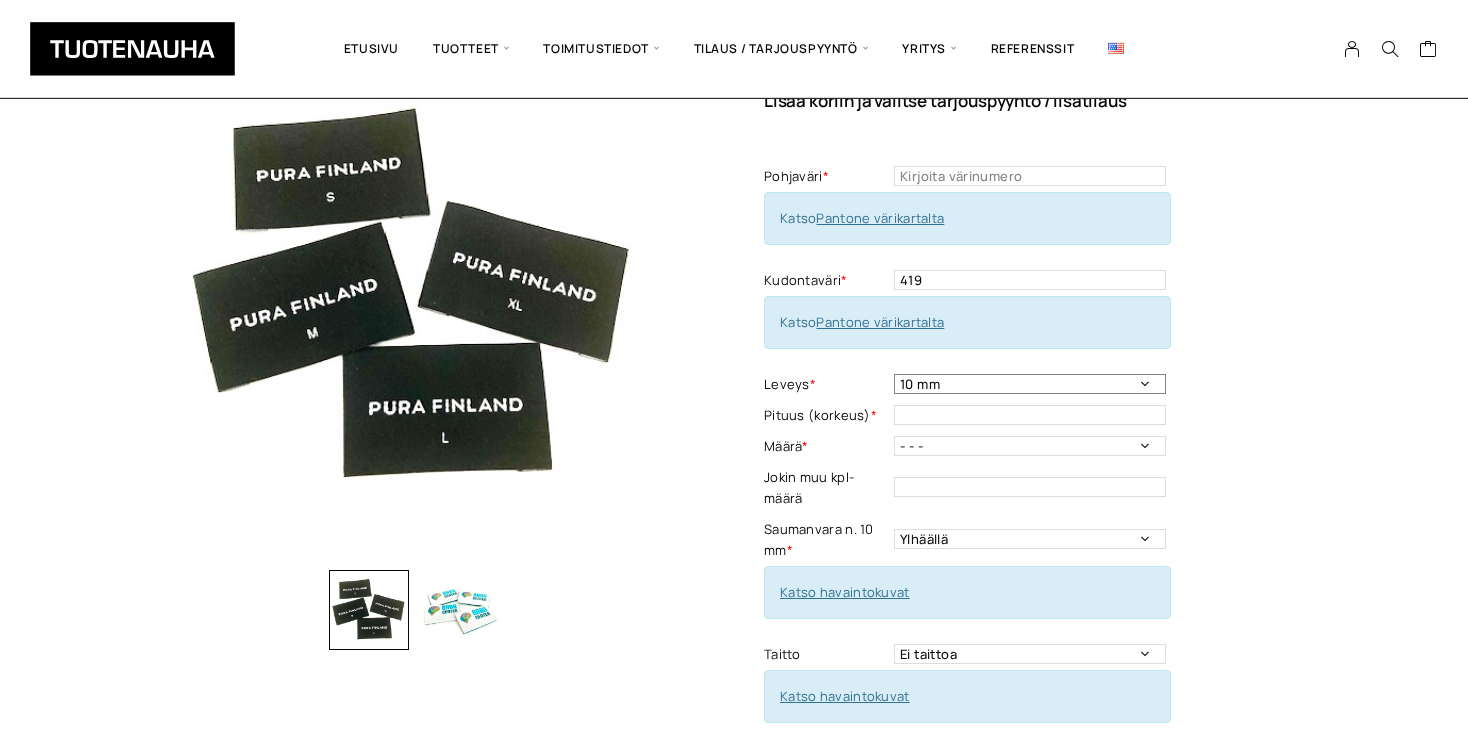 click on "10 mm 15 mm 20 mm 25 mm 30 mm 35 mm 40 mm 45 mm 50 mm 55 mm 60 mm 65 mm 70 mm" at bounding box center (1030, 384) 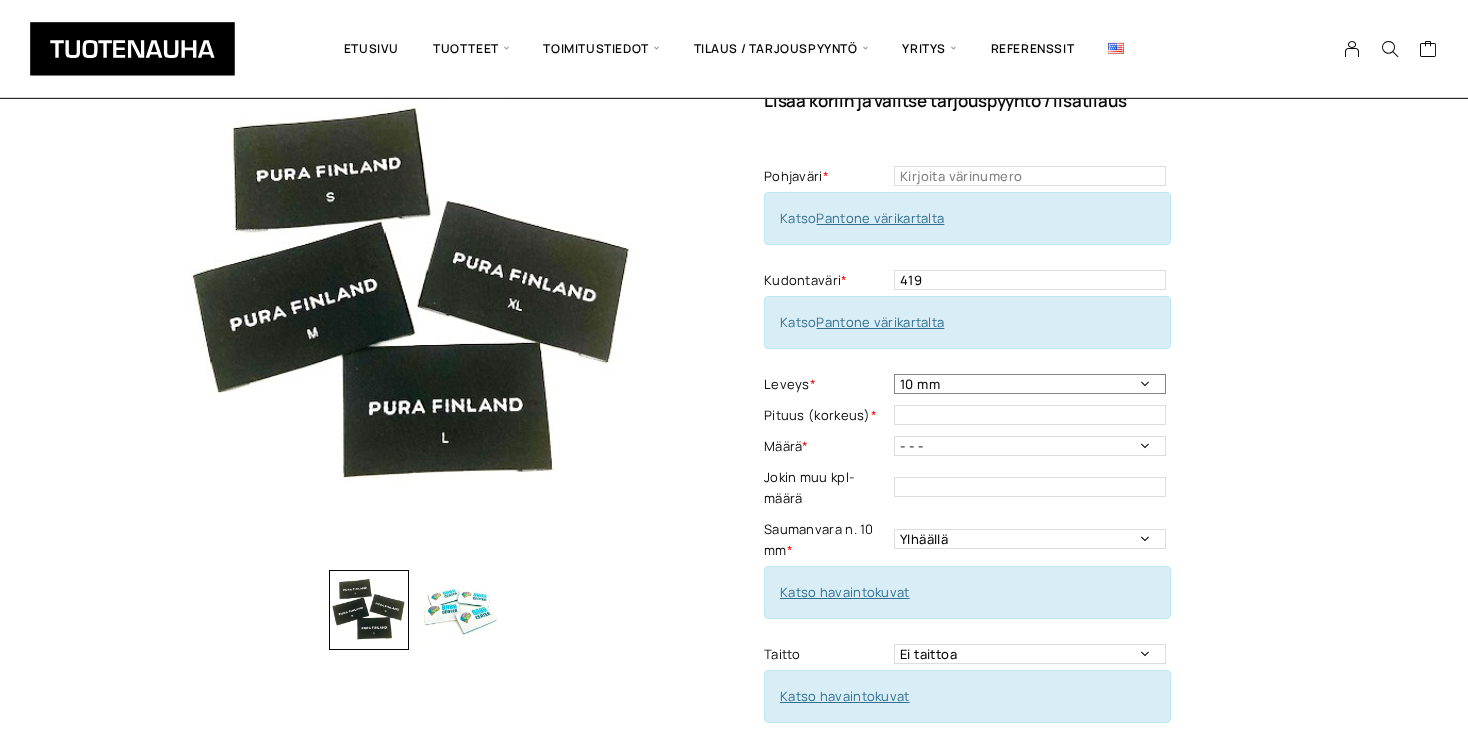 select on "40 mm" 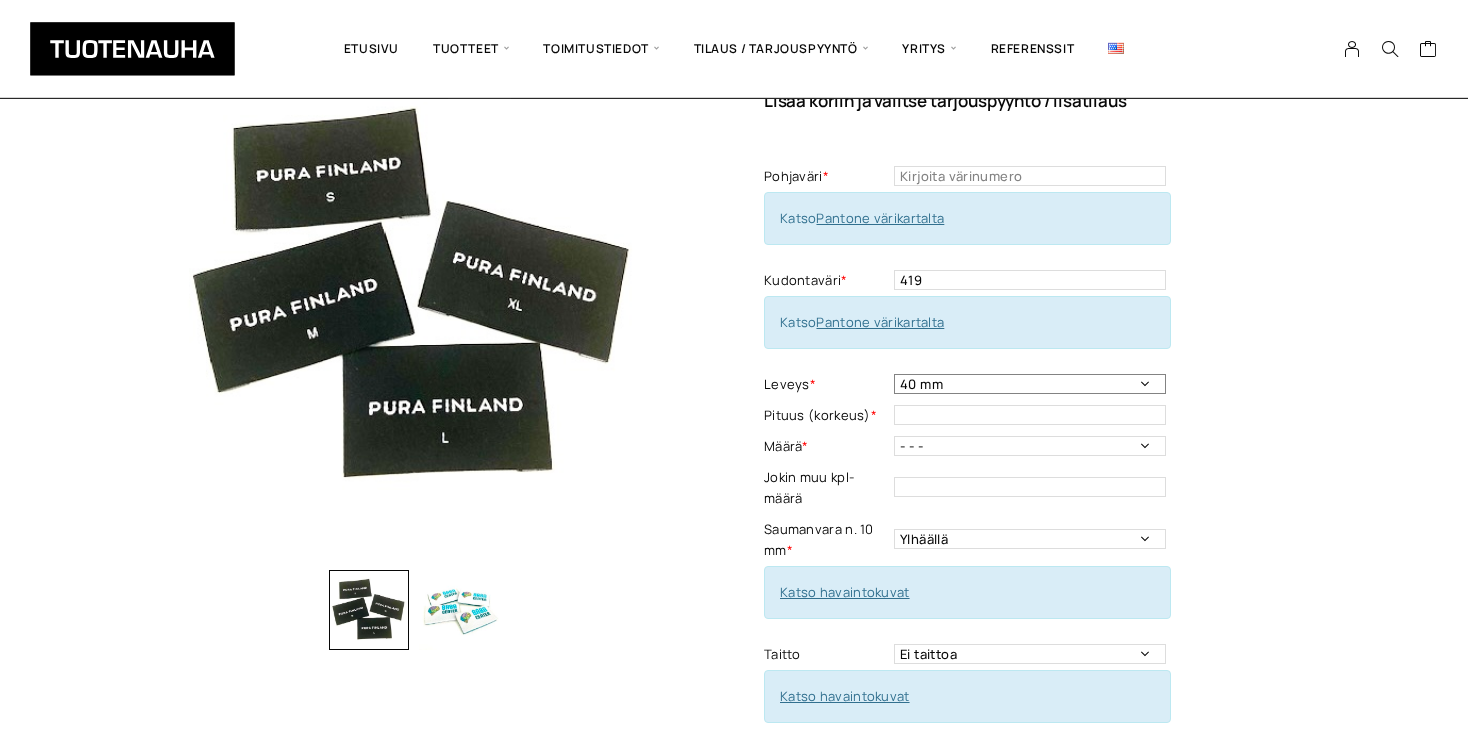 click on "40 mm" at bounding box center (0, 0) 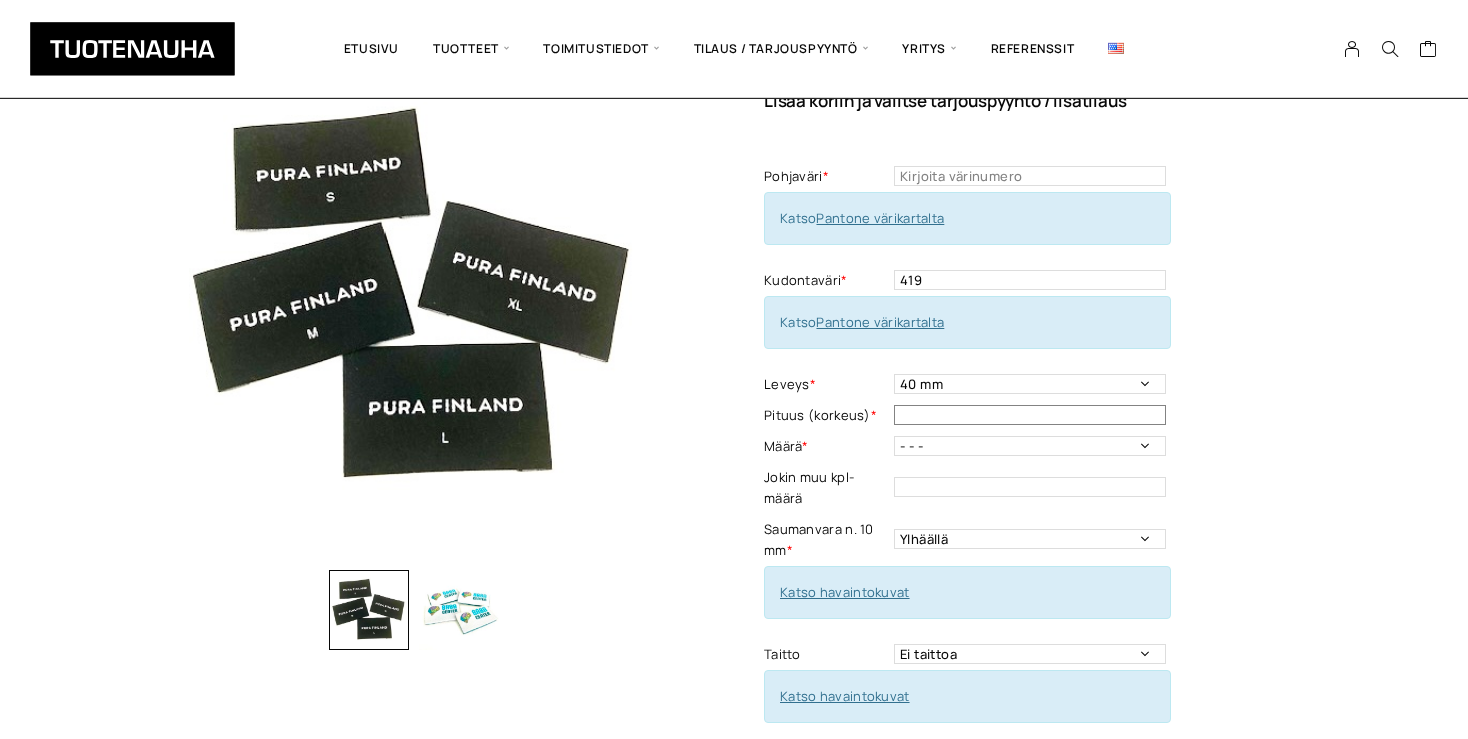click at bounding box center [1030, 415] 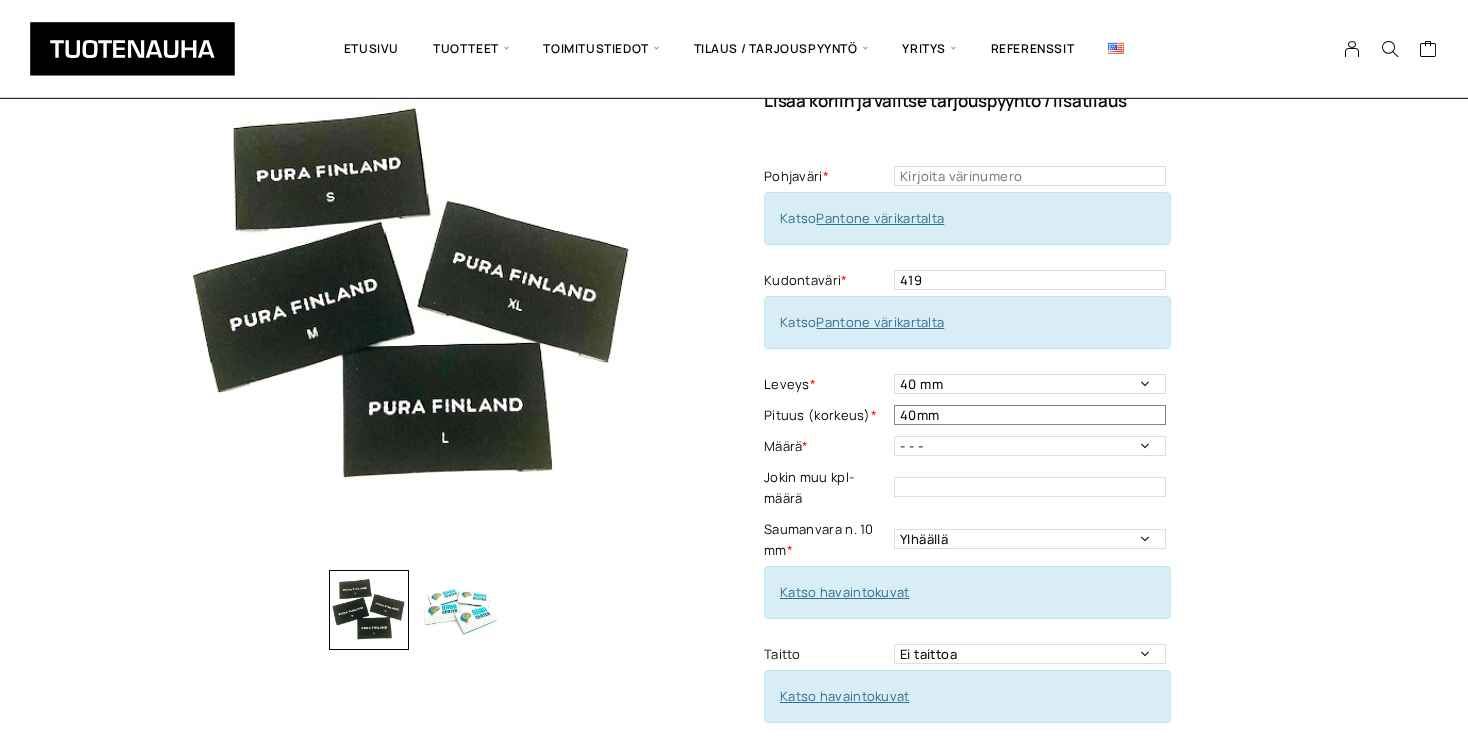 type on "40mm" 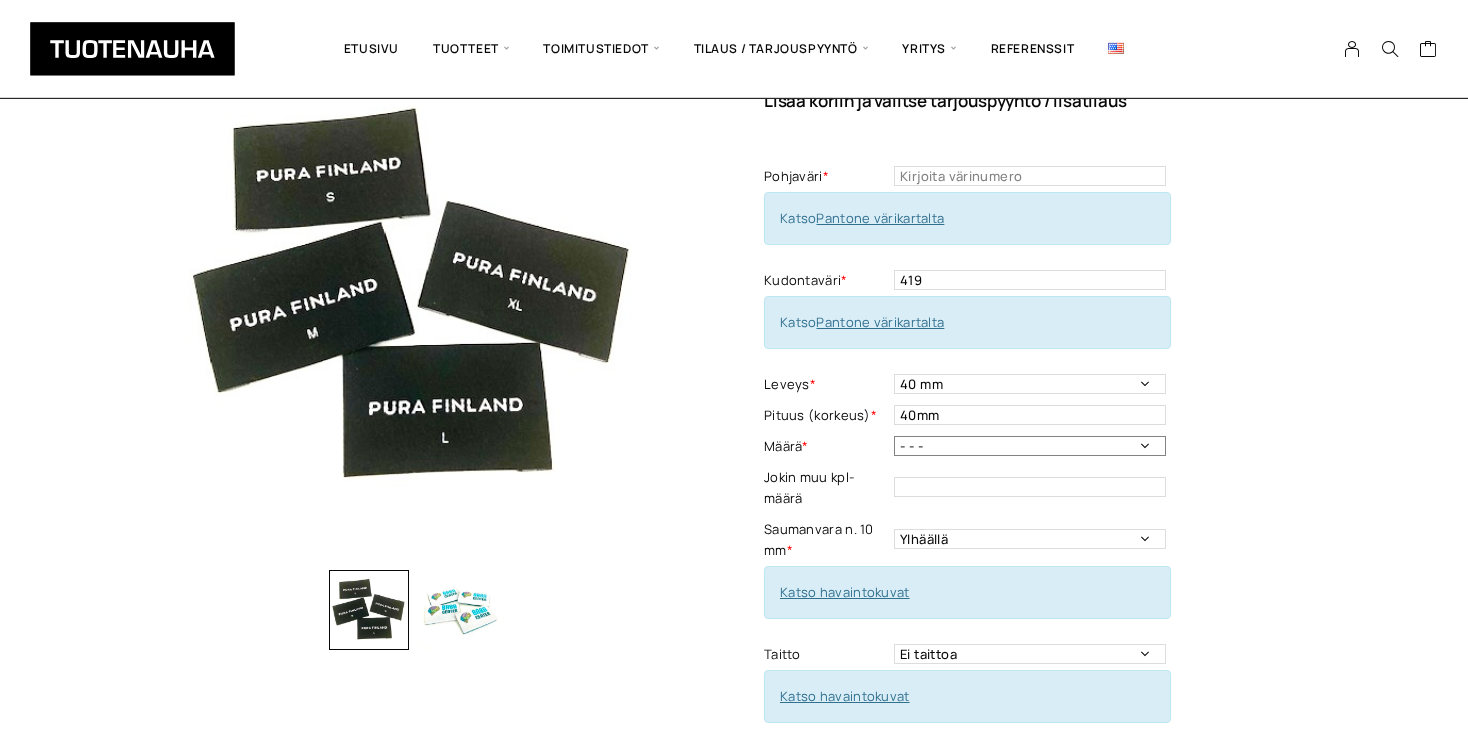 click on "- - - 500 kpl 1000 kpl 1500 kpl 2000 kpl 2500 kpl 3000 kpl 3500 kpl 4000 kpl" at bounding box center [1030, 446] 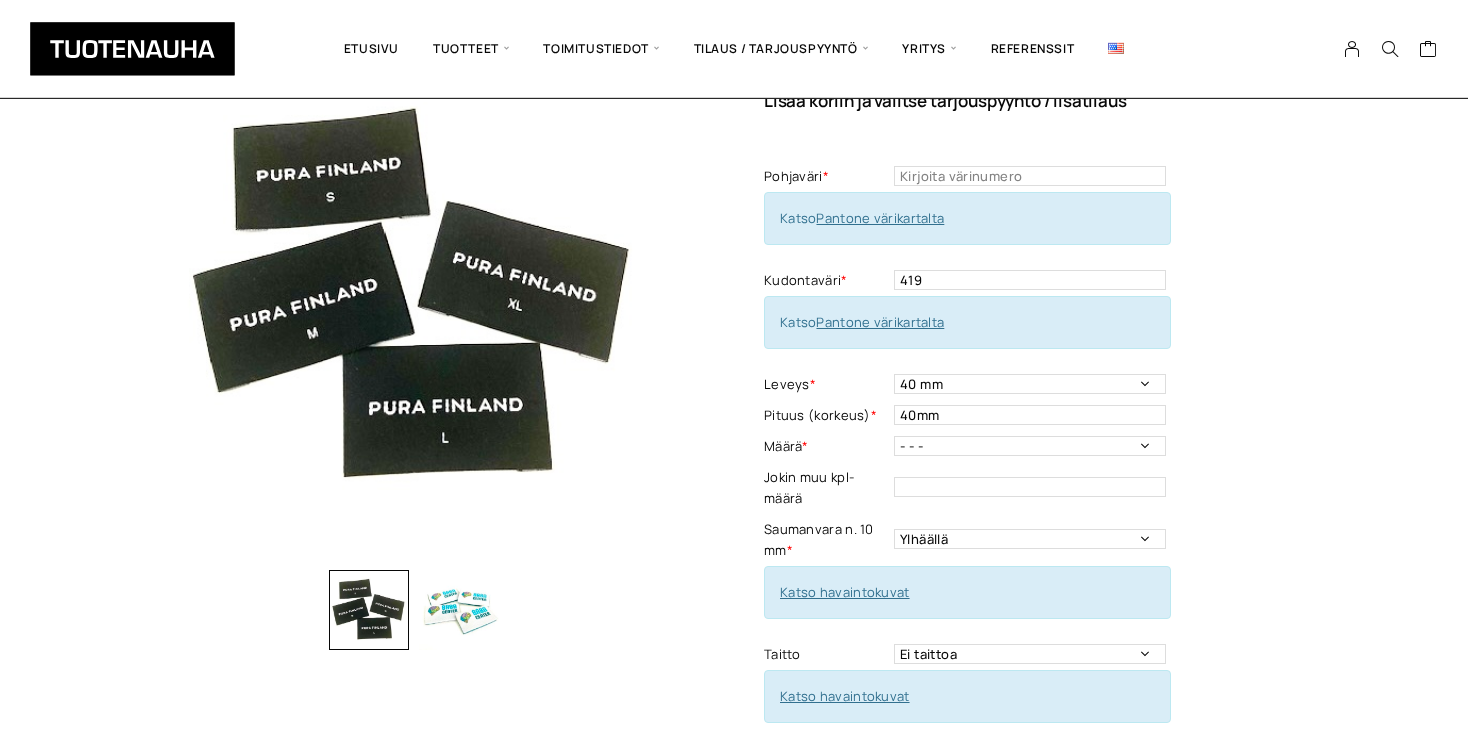 click on "Kudotut etiketit, Damask Lisää koriin ja valitse tarjouspyyntö / lisätilaus
Pohjaväri  * Pohjaväri - Pakollinen tieto Katso  Pantone värikartalta Kudontaväri  * 419 Kudontaväri - Pakollinen tieto Katso  Pantone värikartalta   Leveys  * 10 mm 15 mm 20 mm 25 mm 30 mm 35 mm 40 mm 45 mm 50 mm 55 mm 60 mm 65 mm 70 mm Leveys - Pakollinen tieto Pituus (korkeus)  * 40mm Määrä  * - - - 500 kpl 1000 kpl 1500 kpl 2000 kpl 2500 kpl 3000 kpl 3500 kpl 4000 kpl Määrä - Pakollinen tieto Jokin muu kpl-määrä This field can't be Empty Saumanvara n. 10 mm  * Ylhäällä Vasemmalla sivulla Oikealla sivulla Ympäriinsä Saumanvara - Pakollinen tieto Katso havaintokuvat Taitto Ei taittoa Päästätaitto Päistätaitto Keskitaitto, minimi koko 15 x 40 mm Hiippataitto This field can't be Empty Katso havaintokuvat Aineisto This field can't be Empty Viesti" at bounding box center (734, 679) 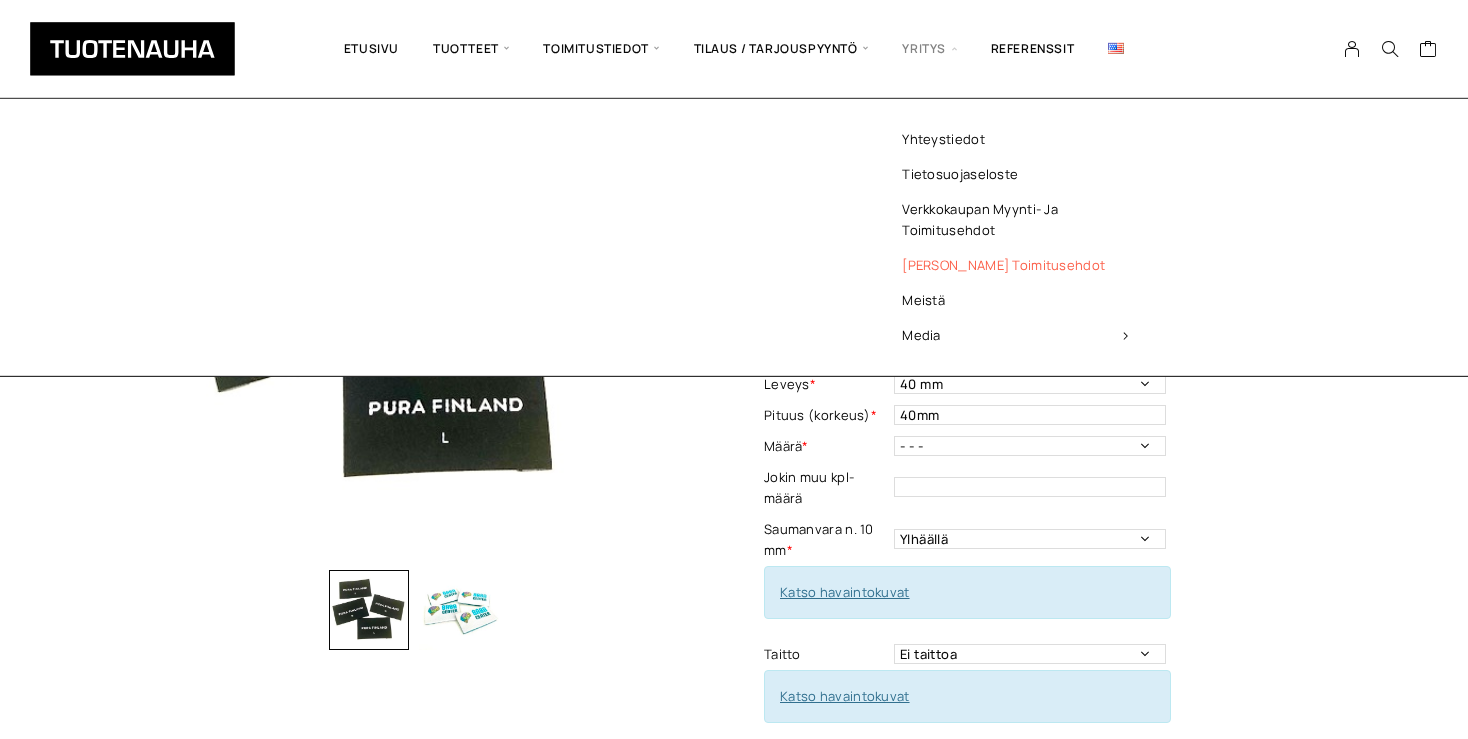 click on "[PERSON_NAME] toimitusehdot" at bounding box center [1015, 265] 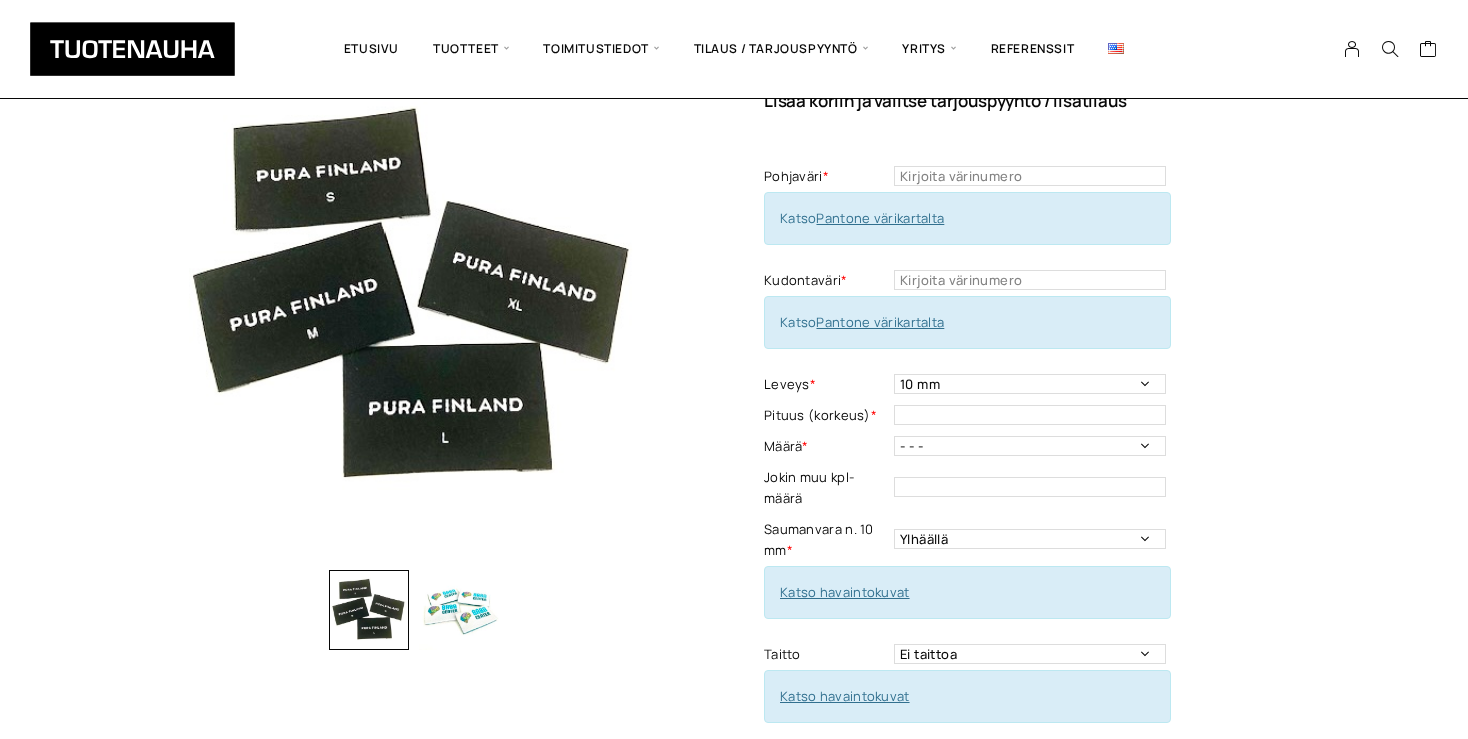 scroll, scrollTop: 146, scrollLeft: 0, axis: vertical 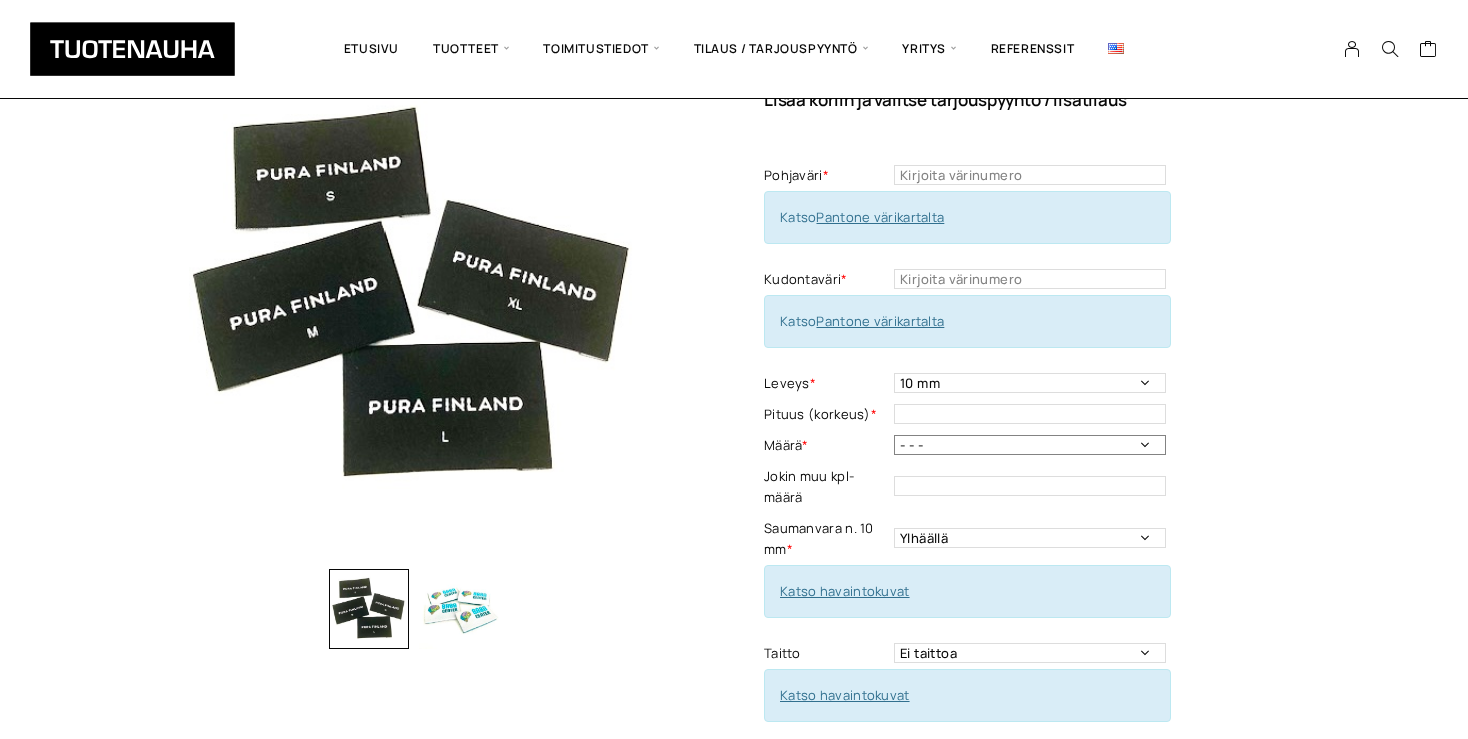 click on "- - - 500 kpl 1000 kpl 1500 kpl 2000 kpl 2500 kpl 3000 kpl 3500 kpl 4000 kpl" at bounding box center [1030, 445] 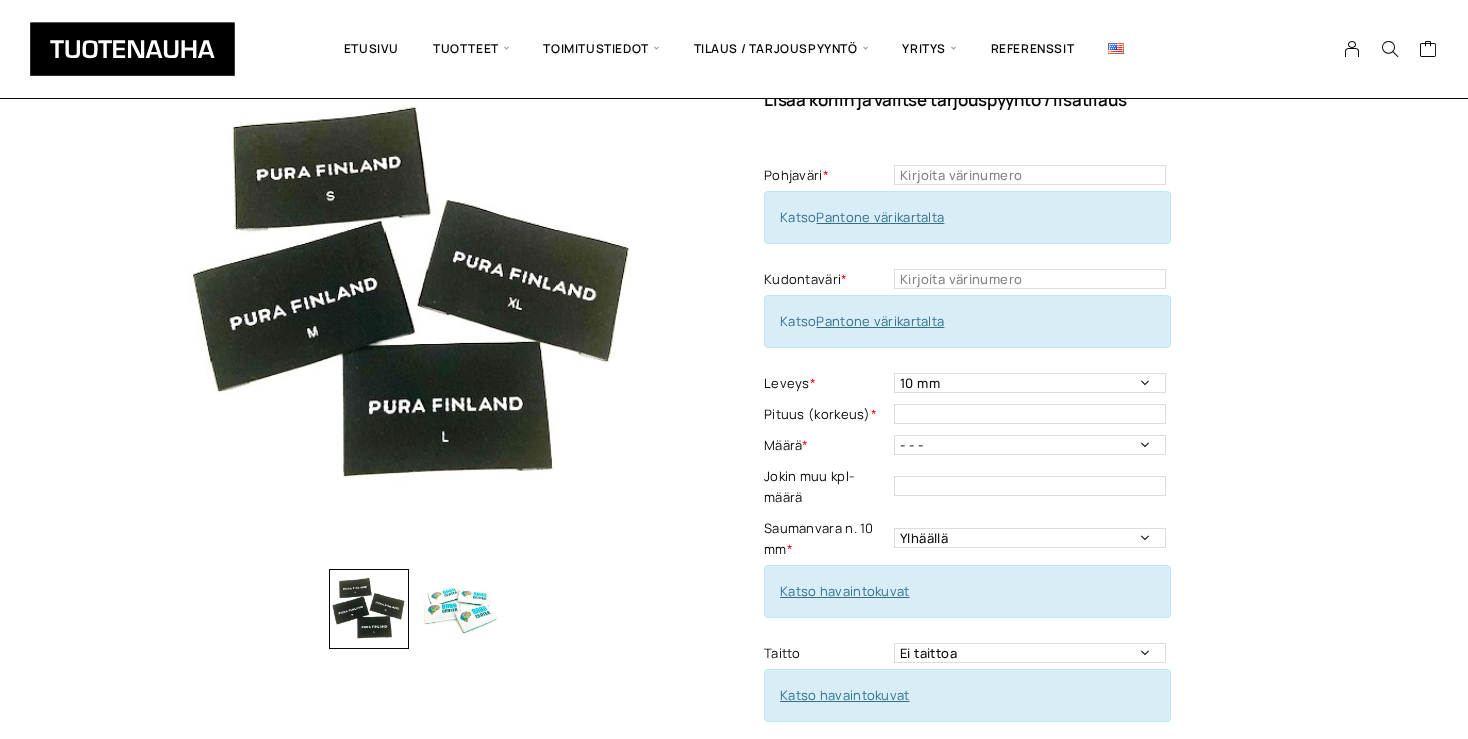 click at bounding box center [414, 294] 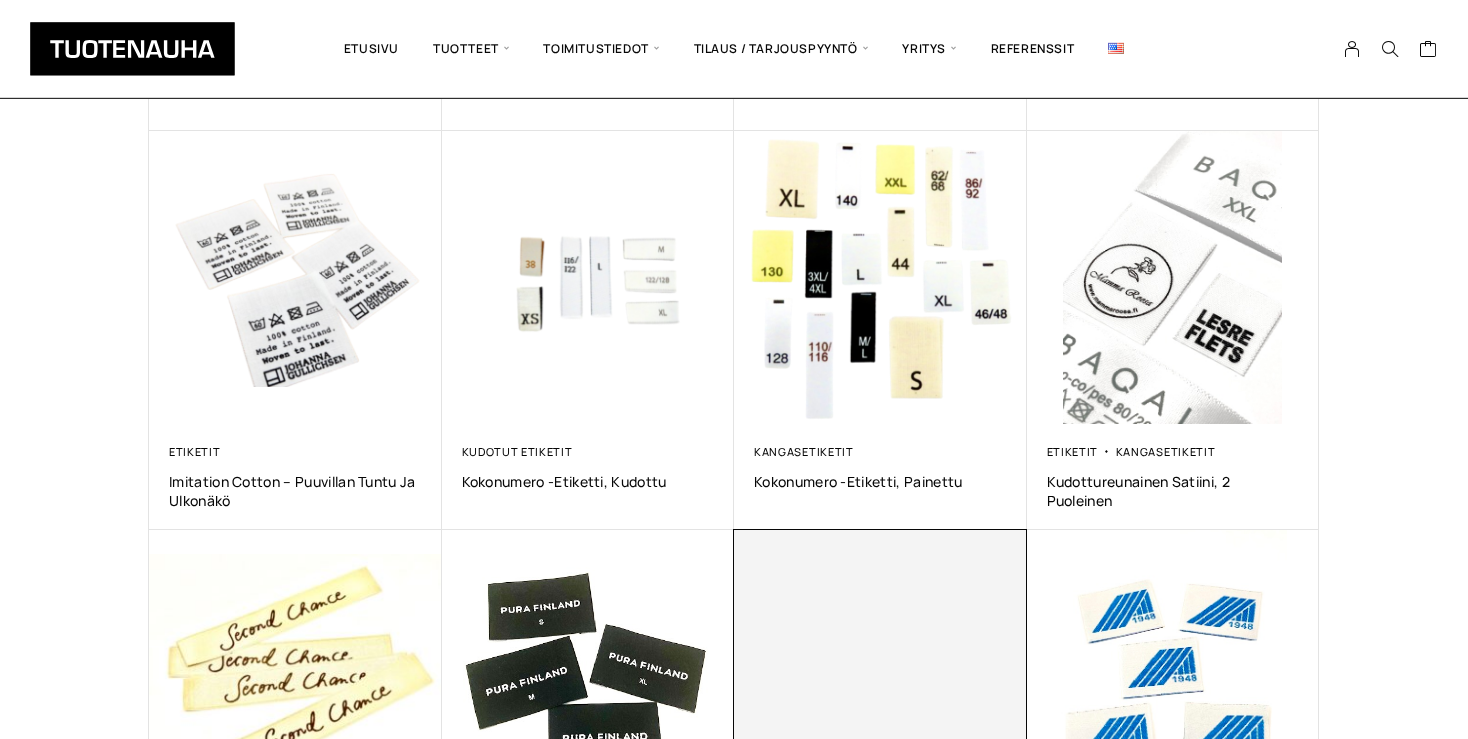 scroll, scrollTop: 765, scrollLeft: 0, axis: vertical 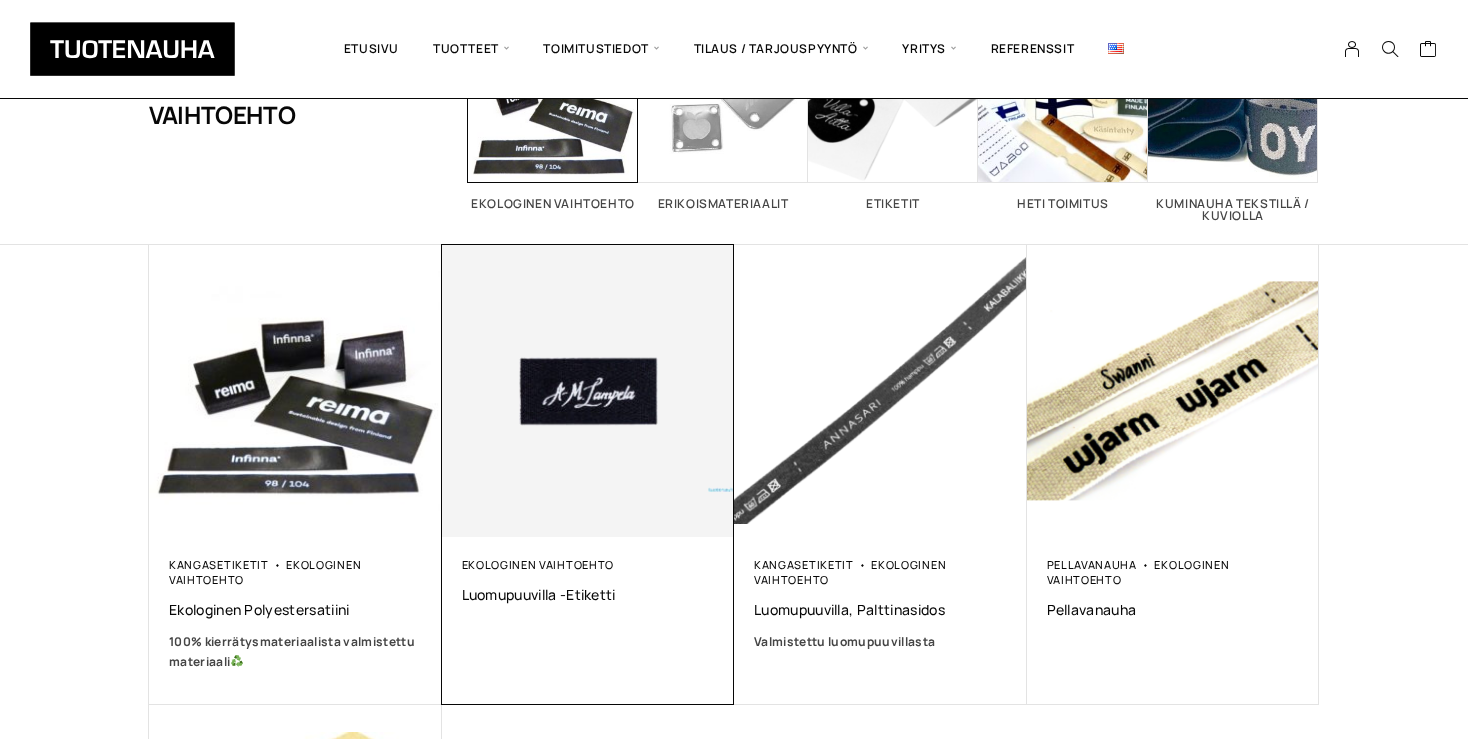 click at bounding box center [587, 390] 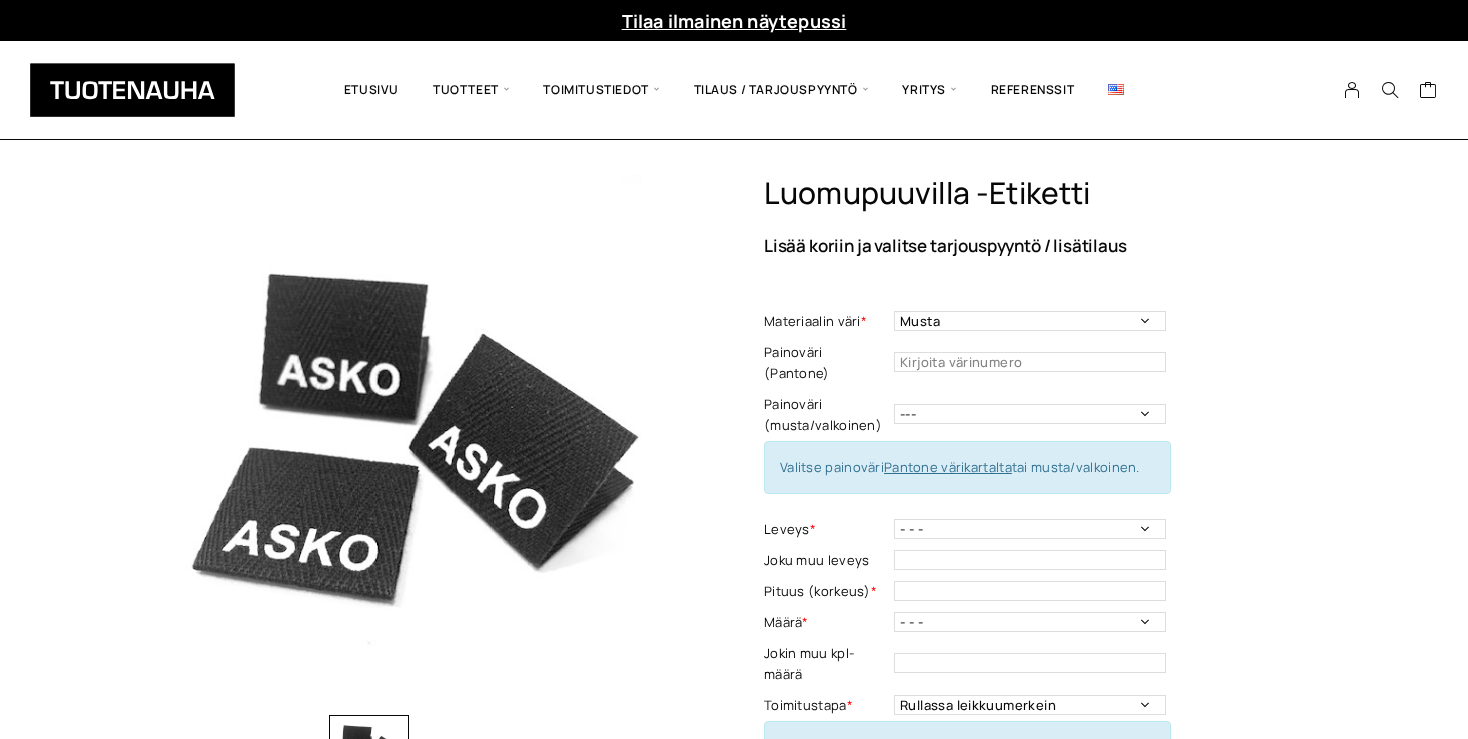scroll, scrollTop: 0, scrollLeft: 0, axis: both 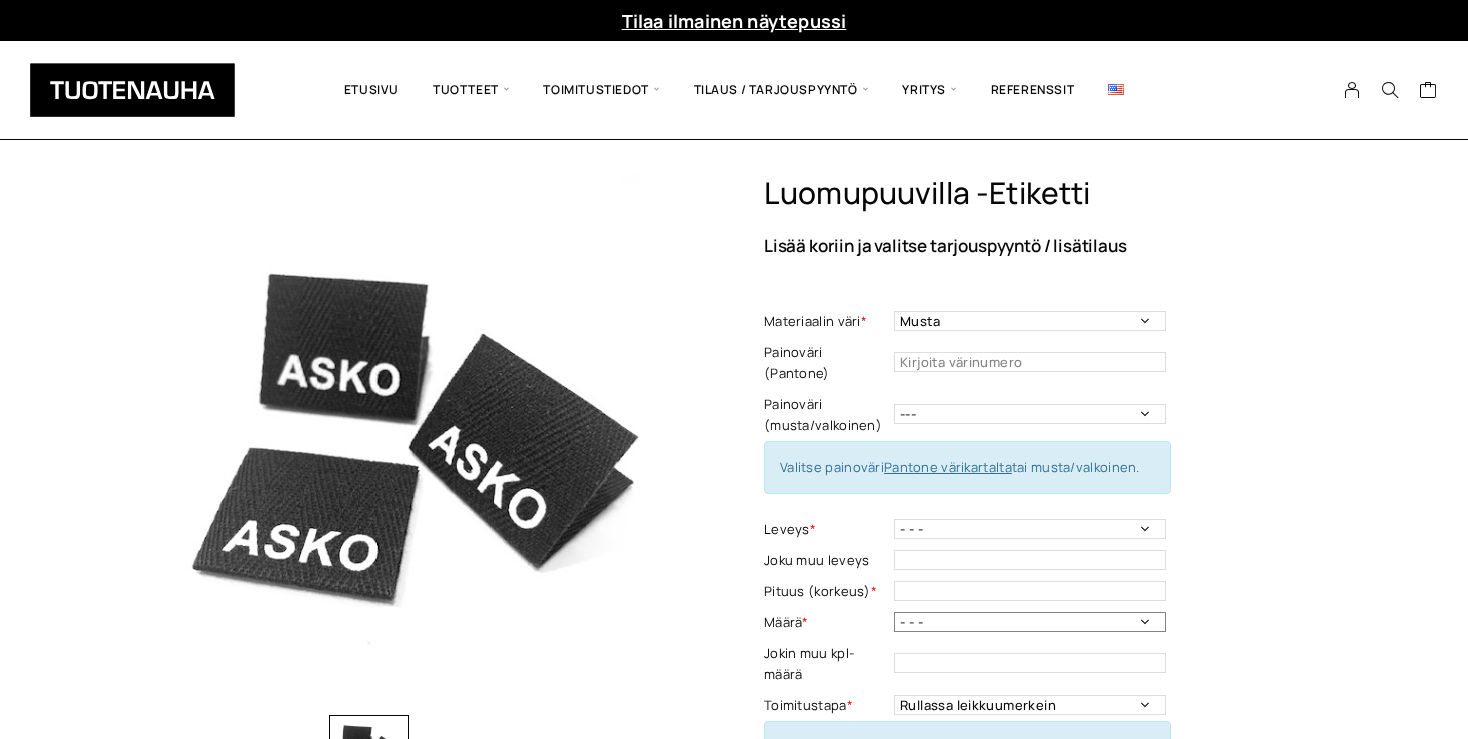 click on "- - - 250 kpl 500 kpl 1000 kpl 1500 kpl 2000 kpl 2500 kpl 3000 kpl 3500 kpl 4000 kpl" at bounding box center [1030, 622] 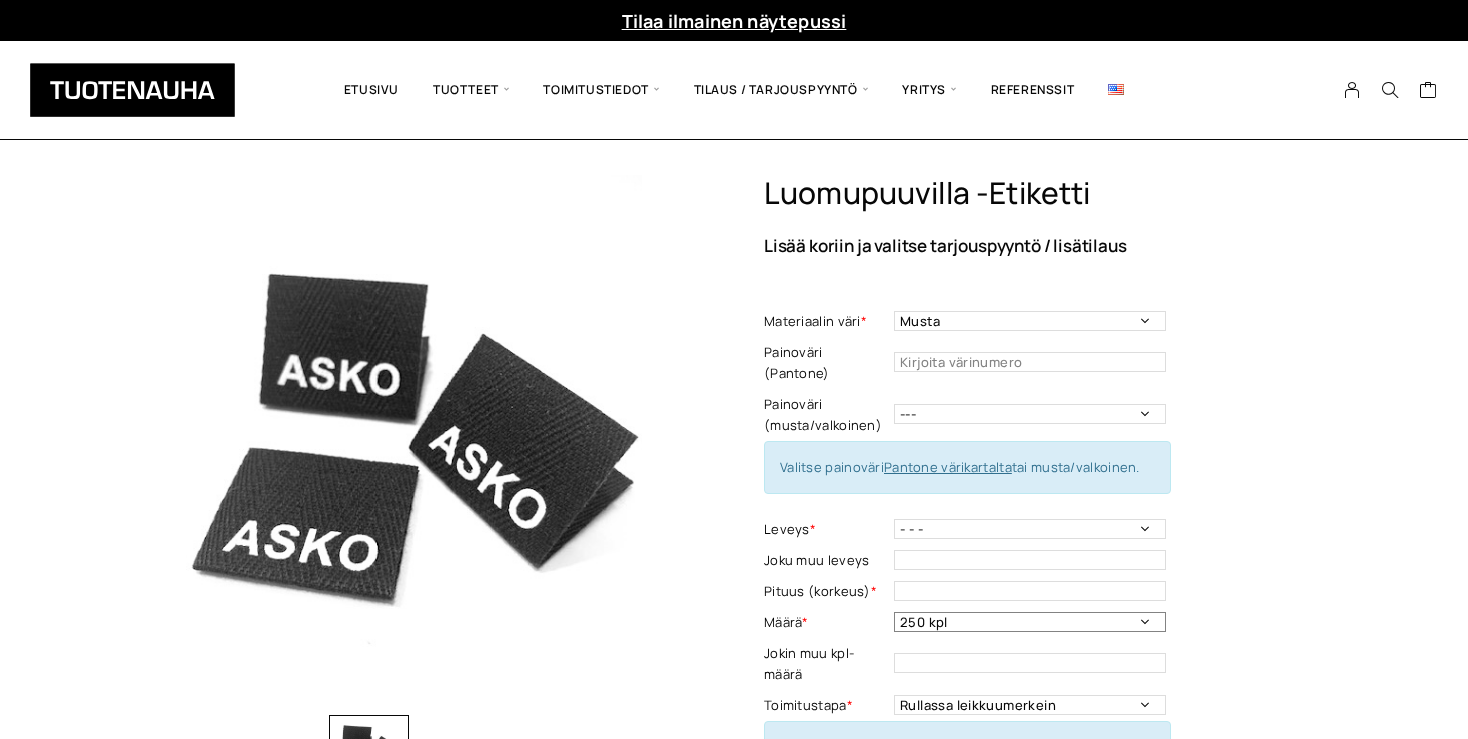 click on "250 kpl" at bounding box center [0, 0] 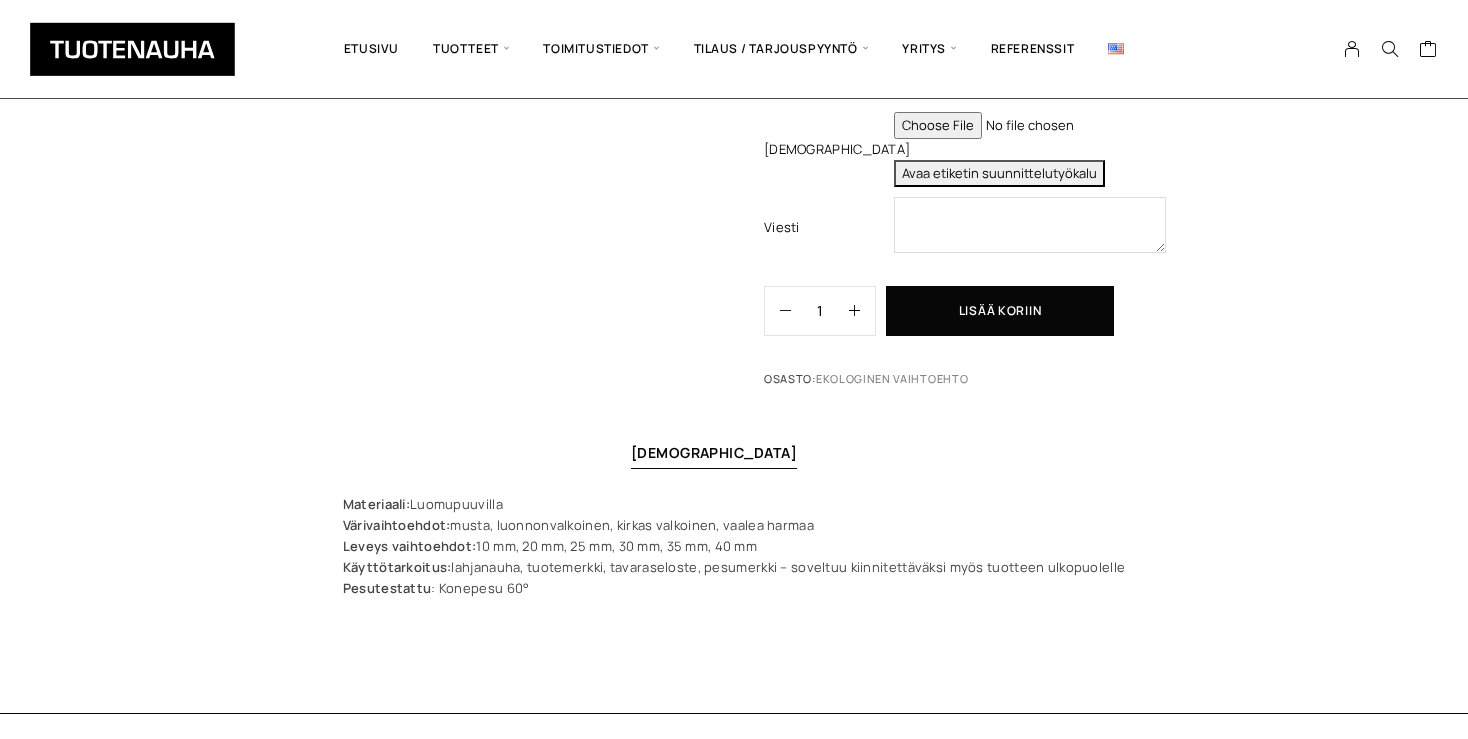 scroll, scrollTop: 914, scrollLeft: 0, axis: vertical 